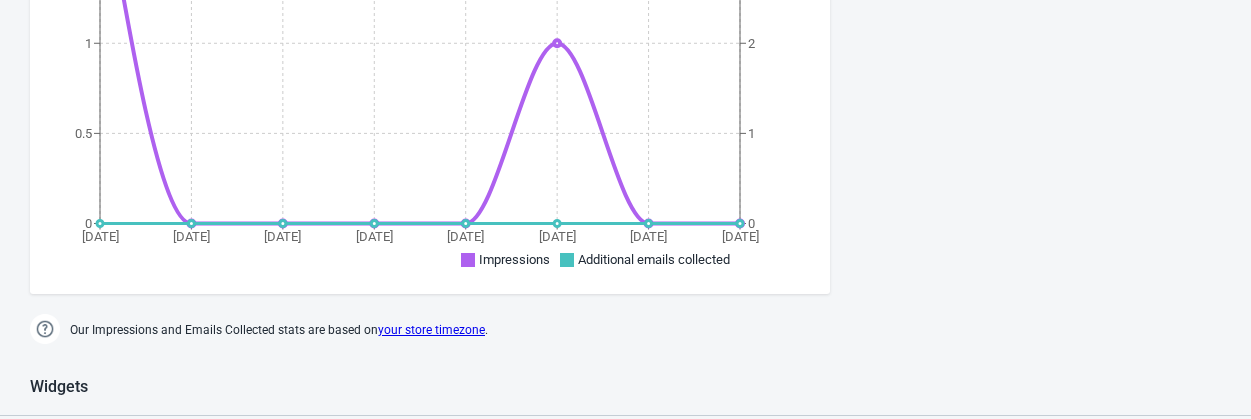scroll, scrollTop: 900, scrollLeft: 0, axis: vertical 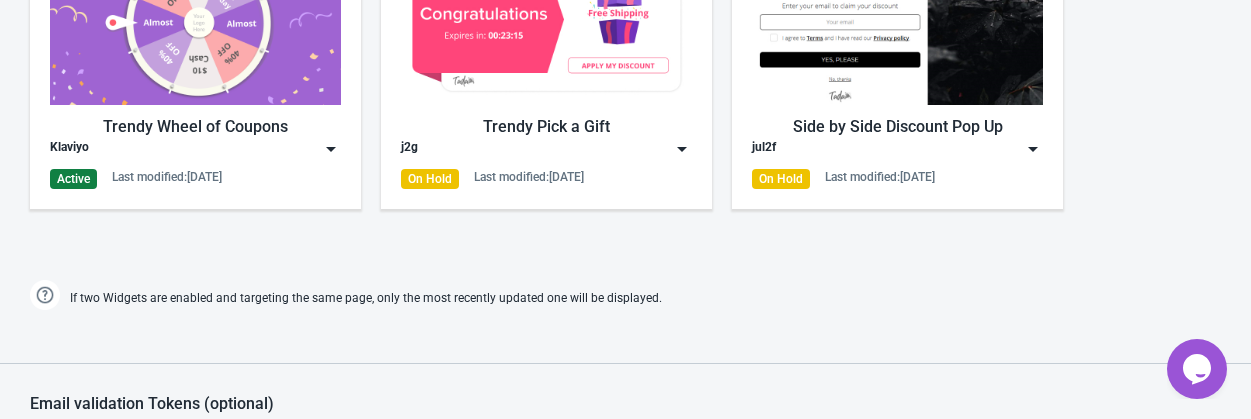 click at bounding box center (331, 149) 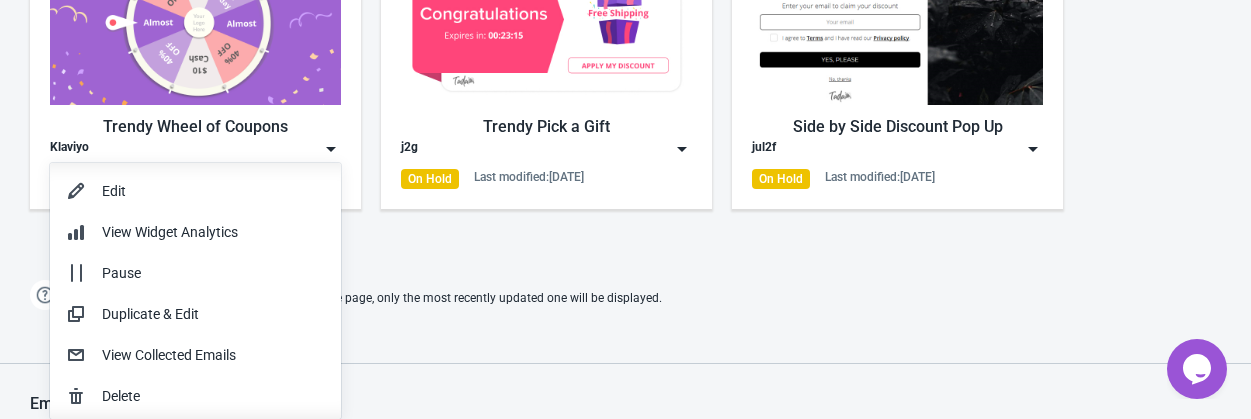 scroll, scrollTop: 0, scrollLeft: 0, axis: both 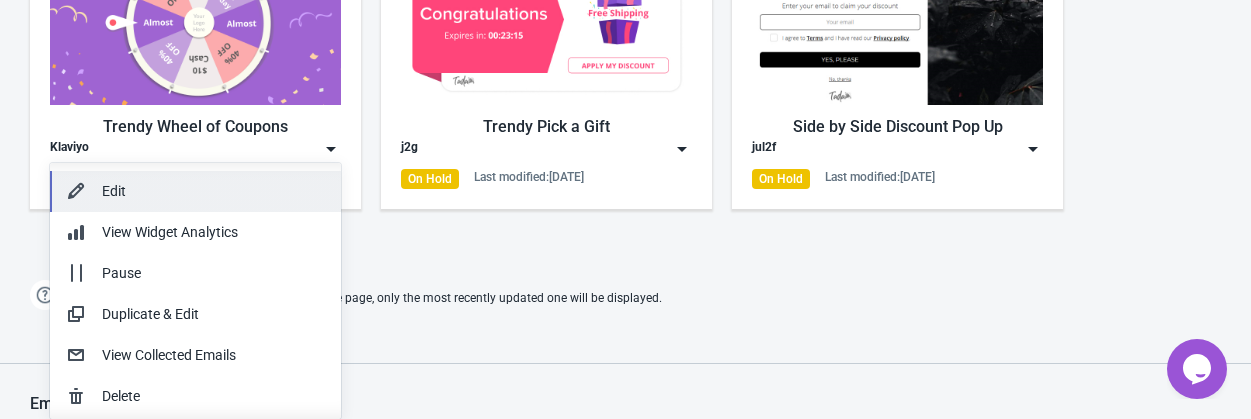 click on "Edit" at bounding box center [213, 191] 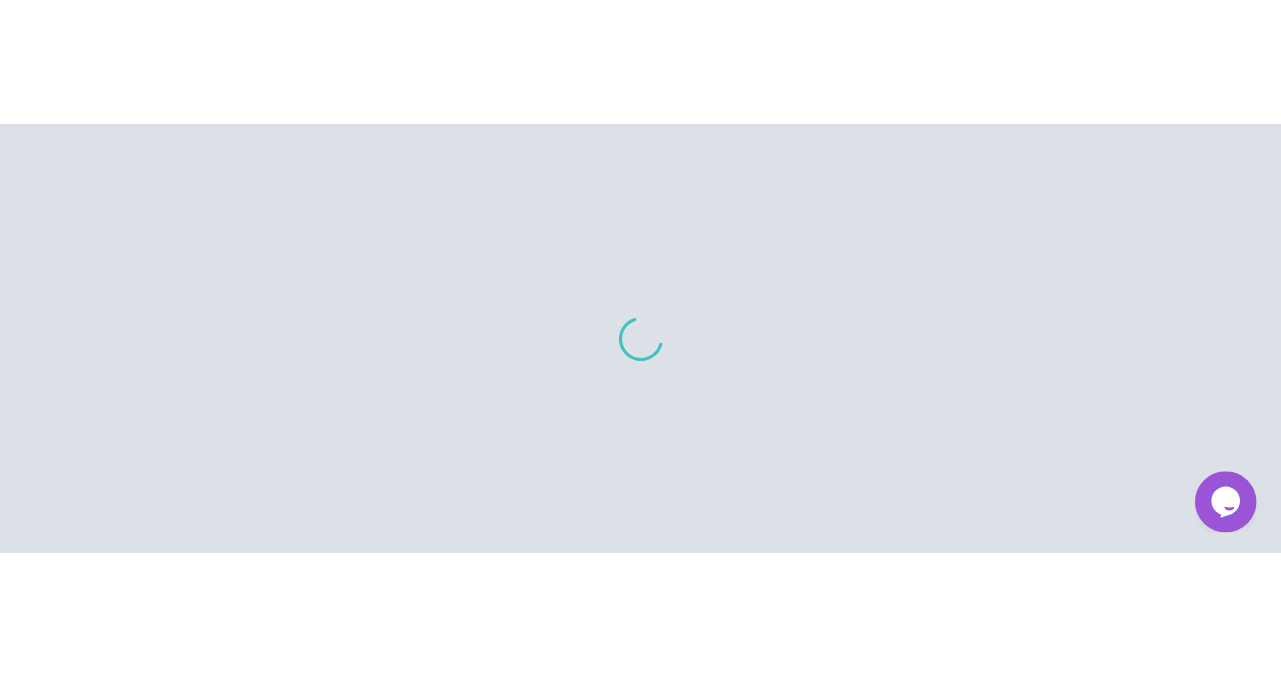scroll, scrollTop: 0, scrollLeft: 0, axis: both 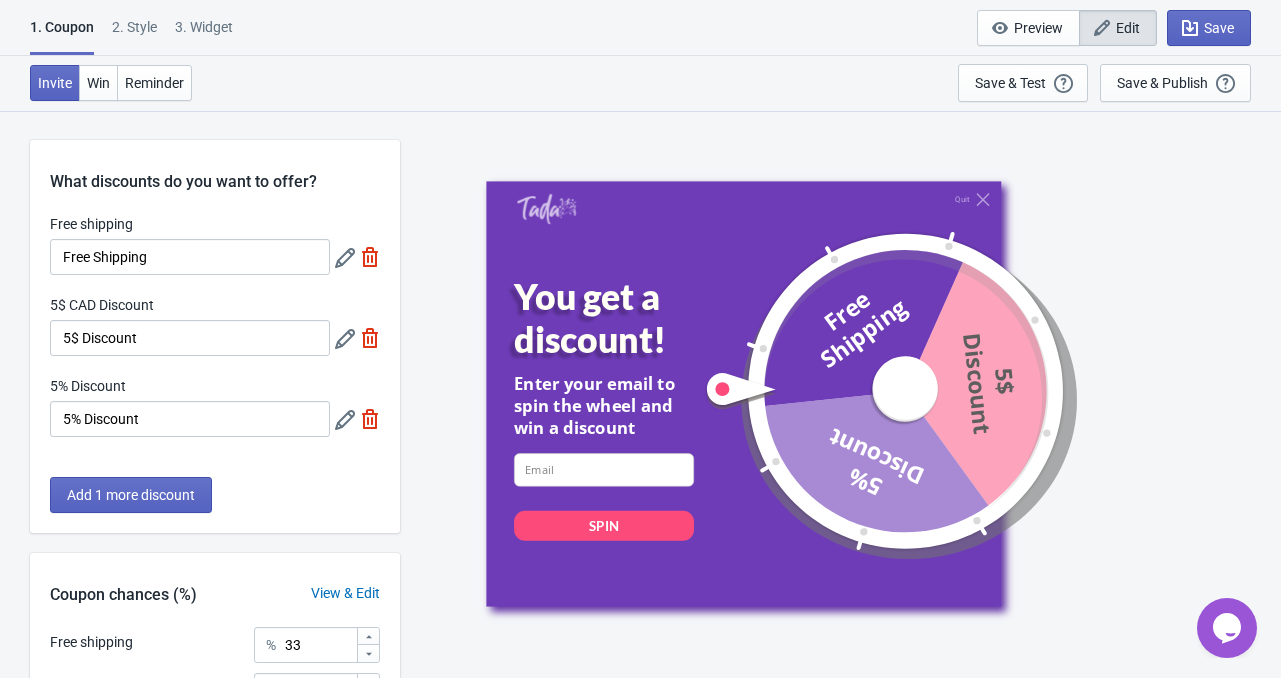 click on "1. Coupon 2 . Style 3. Widget 1. Coupon 2 . Style 3. Widget Save and Exit Preview Edit Save" at bounding box center (640, 28) 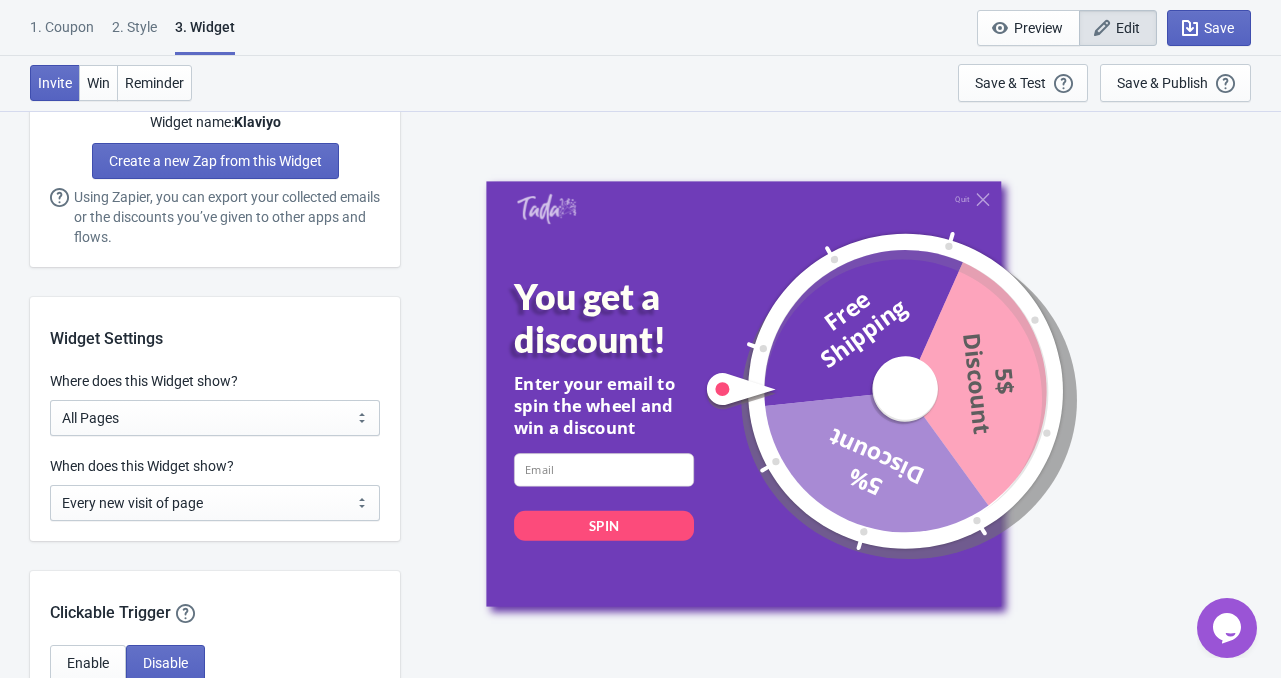 scroll, scrollTop: 1400, scrollLeft: 0, axis: vertical 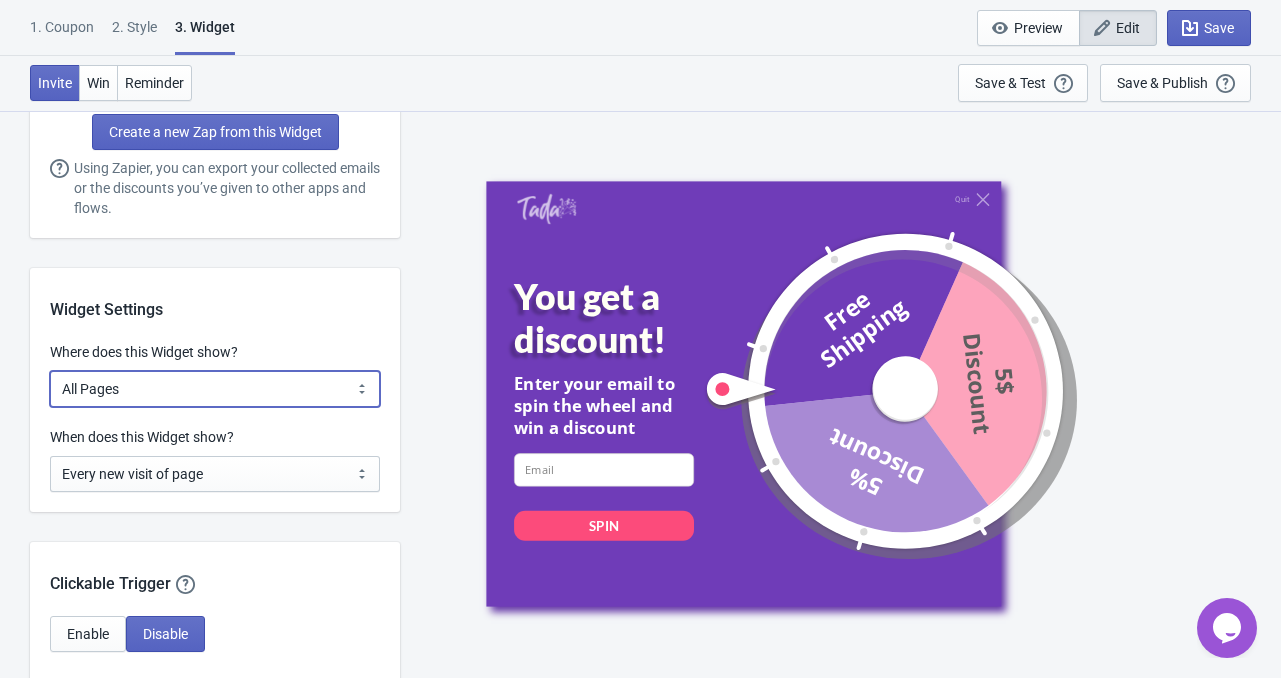 click on "All Pages All Product Pages All Blog Pages All Static Pages Specific Product(s) Specific Blog Posts Specific Pages Specific Collection Homepage Only Specific URL" at bounding box center (215, 389) 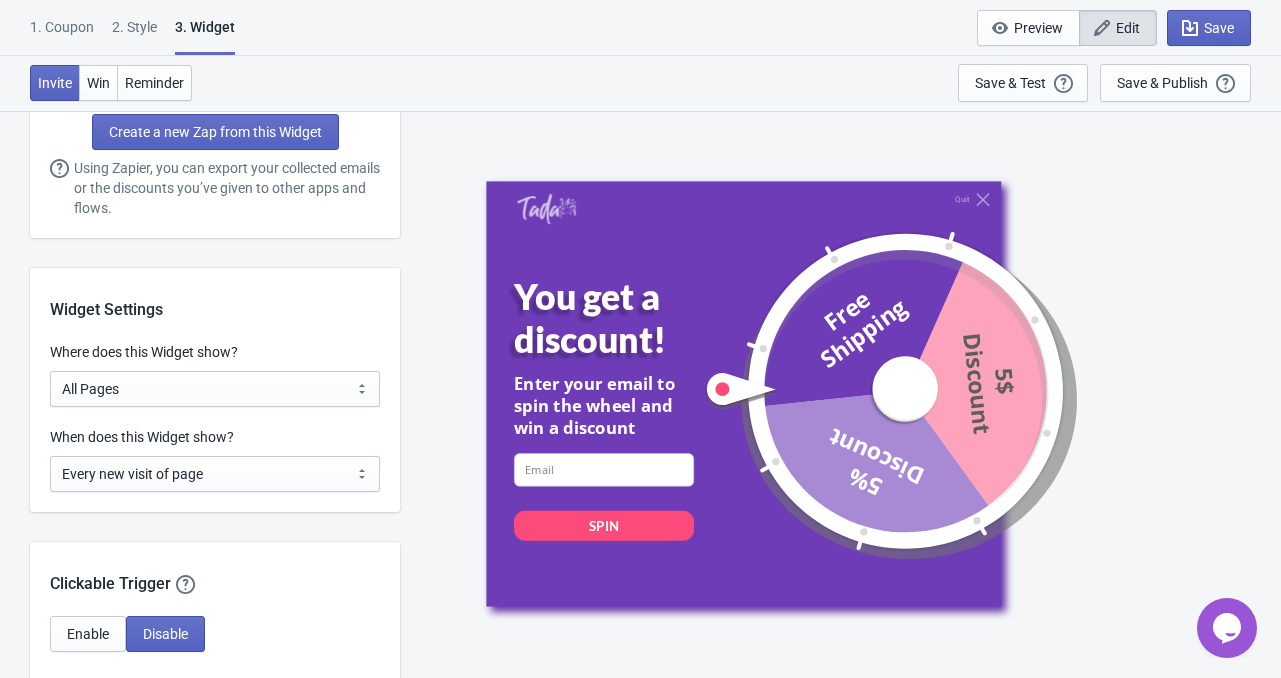 click on "Widget Settings" at bounding box center (215, 295) 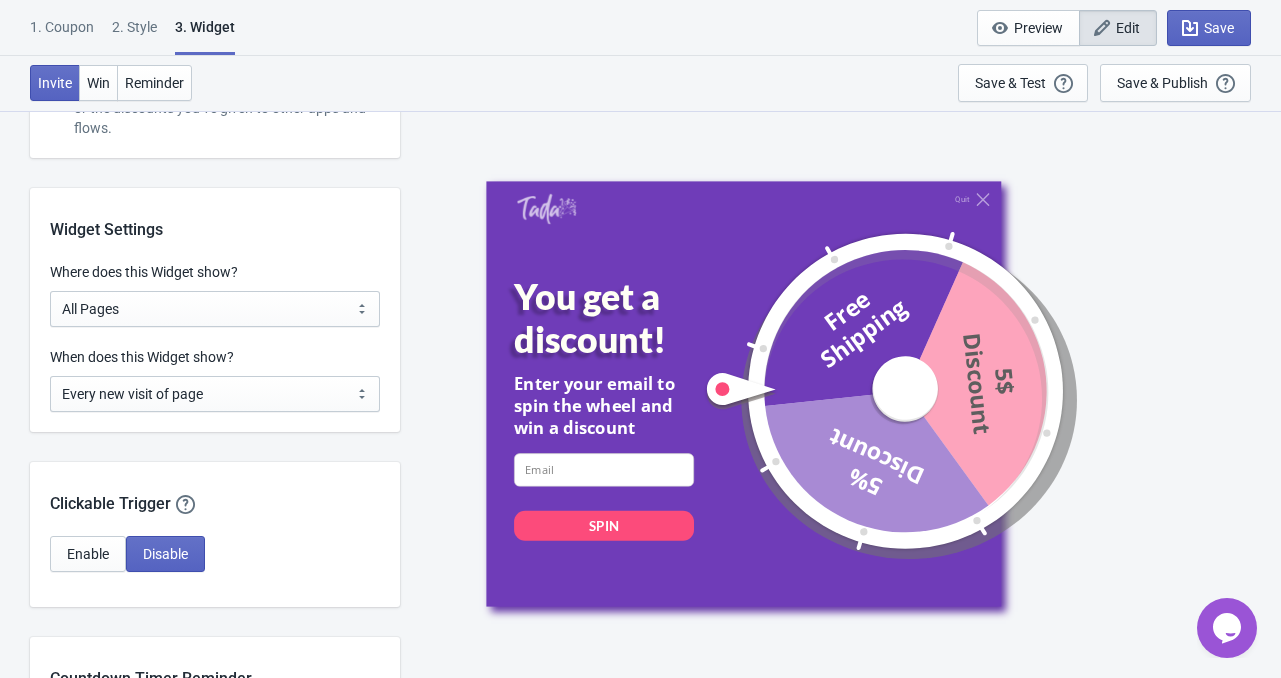 scroll, scrollTop: 1600, scrollLeft: 0, axis: vertical 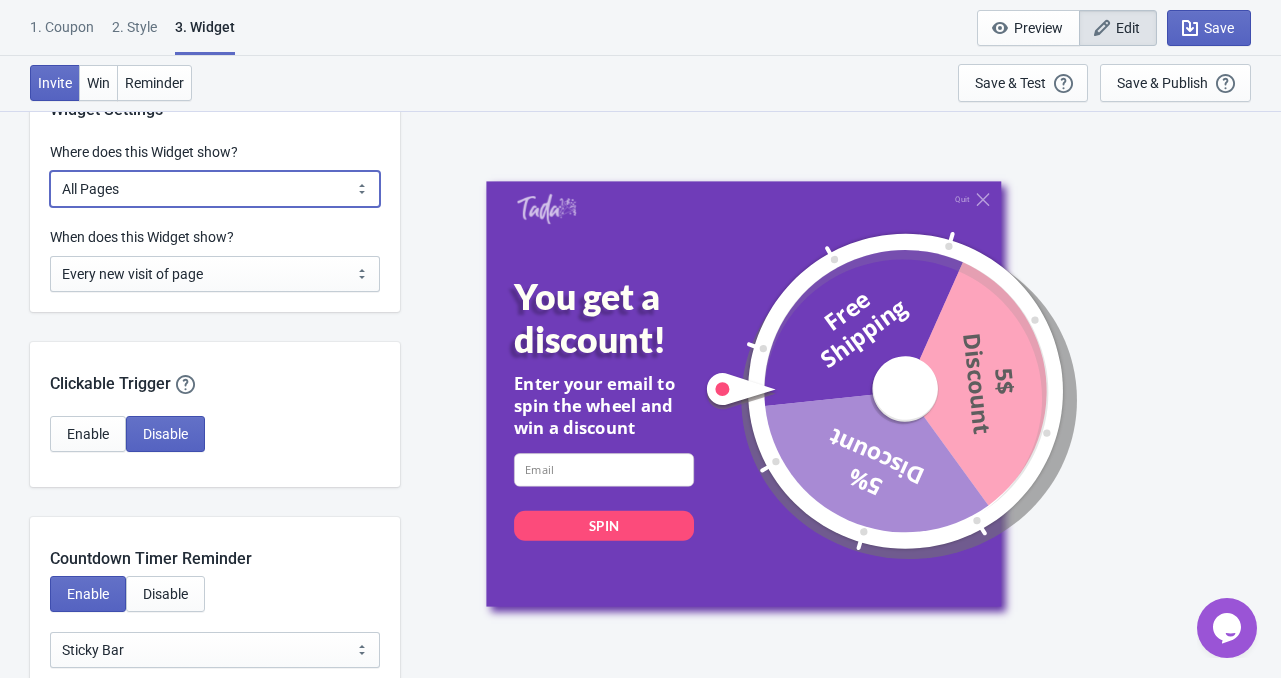click on "All Pages All Product Pages All Blog Pages All Static Pages Specific Product(s) Specific Blog Posts Specific Pages Specific Collection Homepage Only Specific URL" at bounding box center (215, 189) 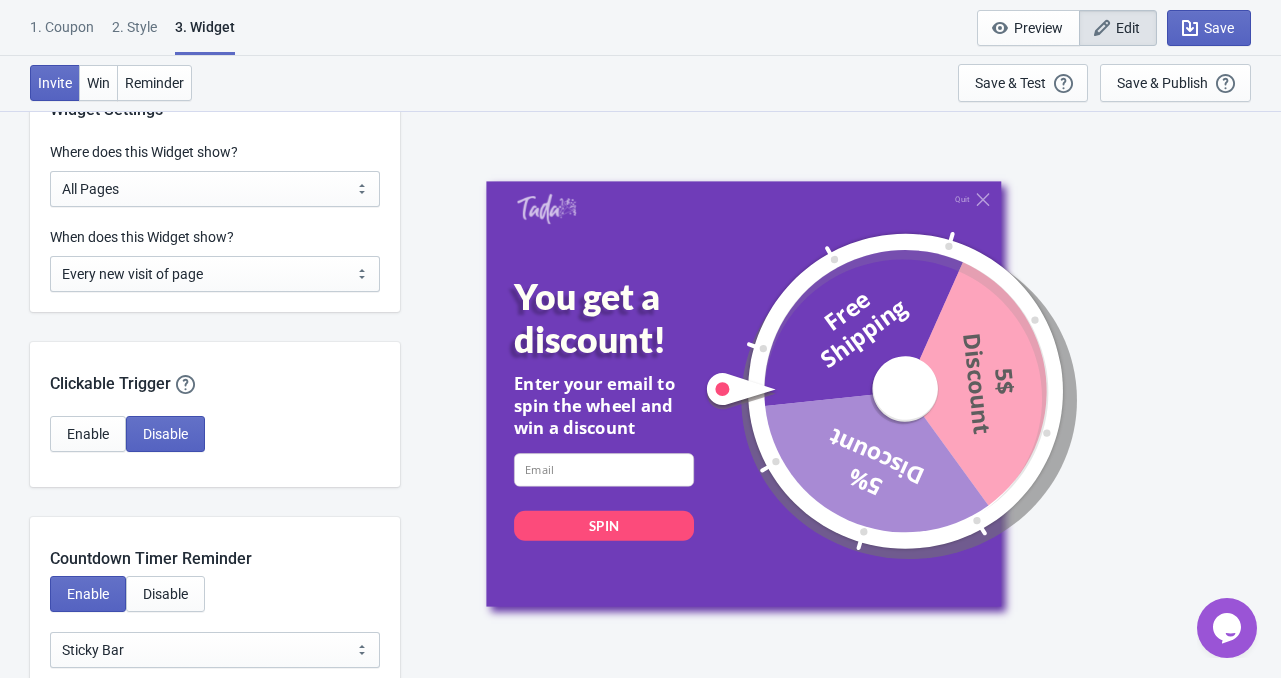 click on "Quit You get a discount! Enter your email to spin the wheel and win a discount email-input SPIN Free Shipping 5$ Discount 5% Discount" at bounding box center [840, 393] 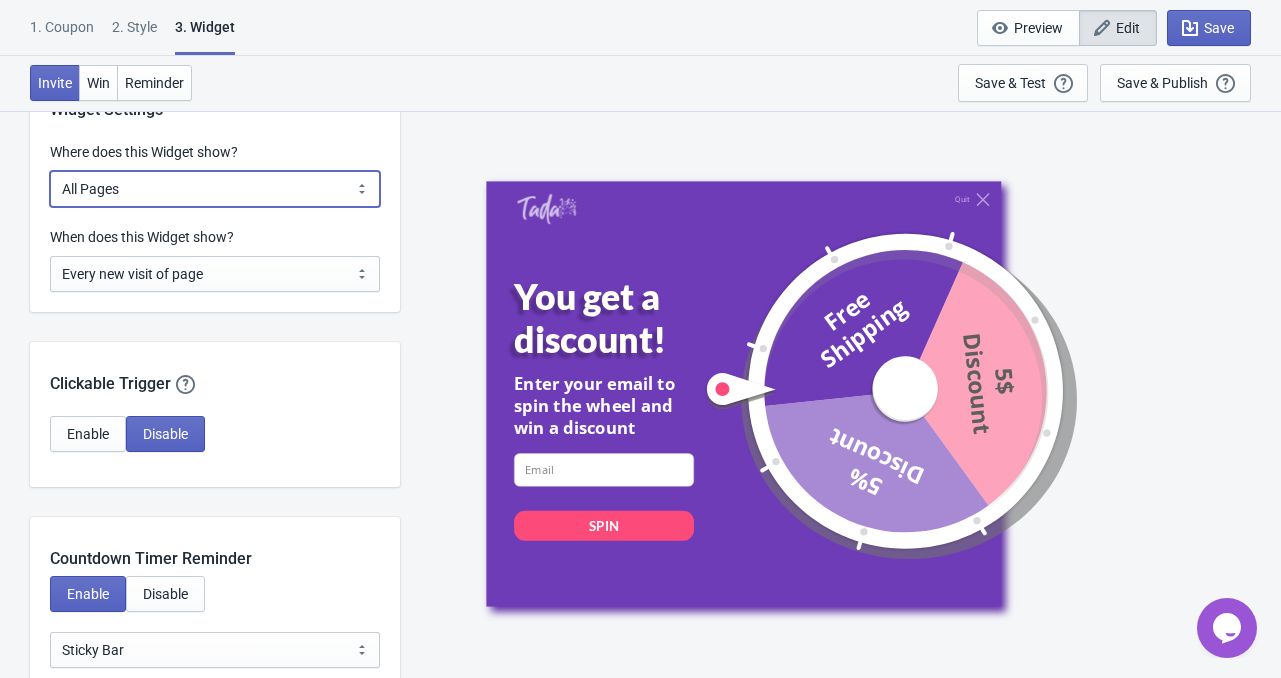 click on "All Pages All Product Pages All Blog Pages All Static Pages Specific Product(s) Specific Blog Posts Specific Pages Specific Collection Homepage Only Specific URL" at bounding box center (215, 189) 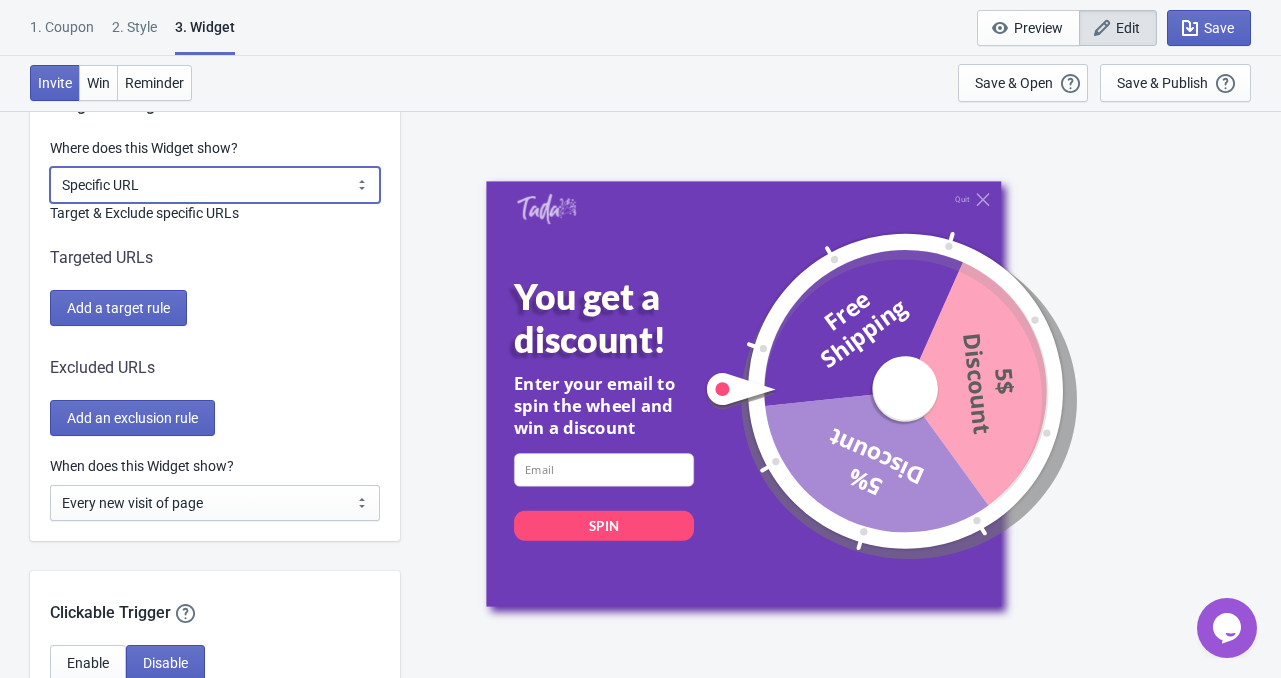 scroll, scrollTop: 1600, scrollLeft: 0, axis: vertical 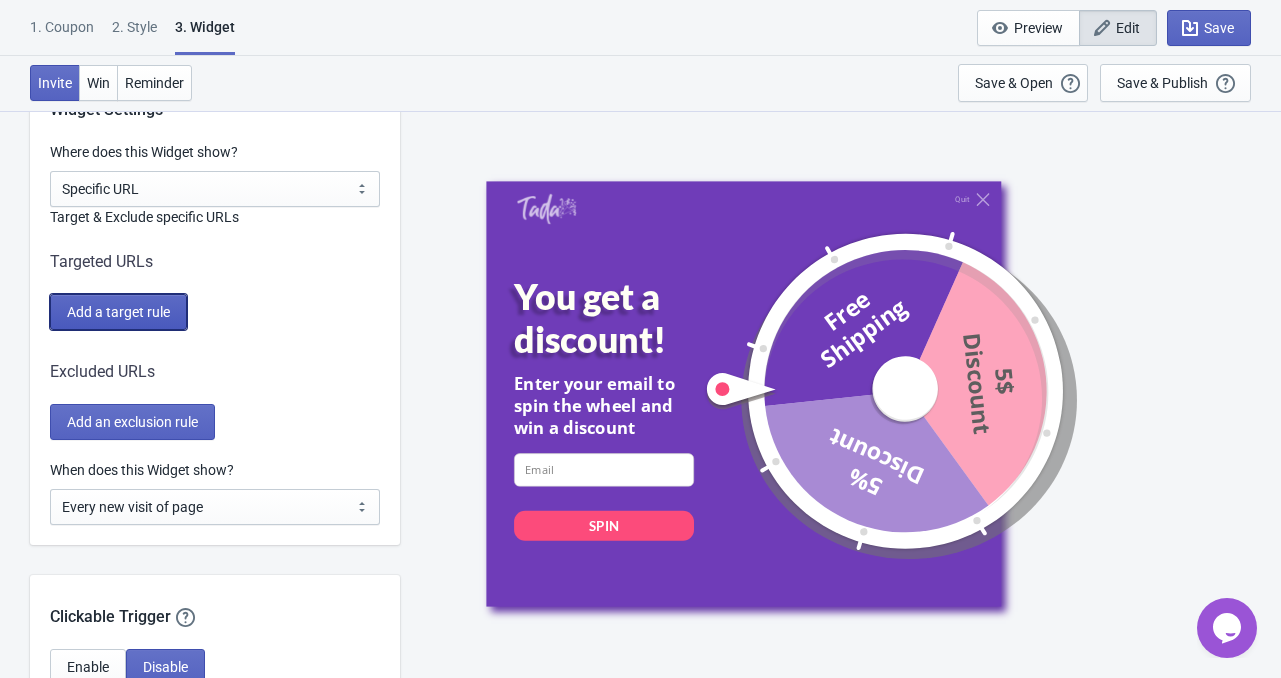 click on "Add a target rule" at bounding box center (118, 312) 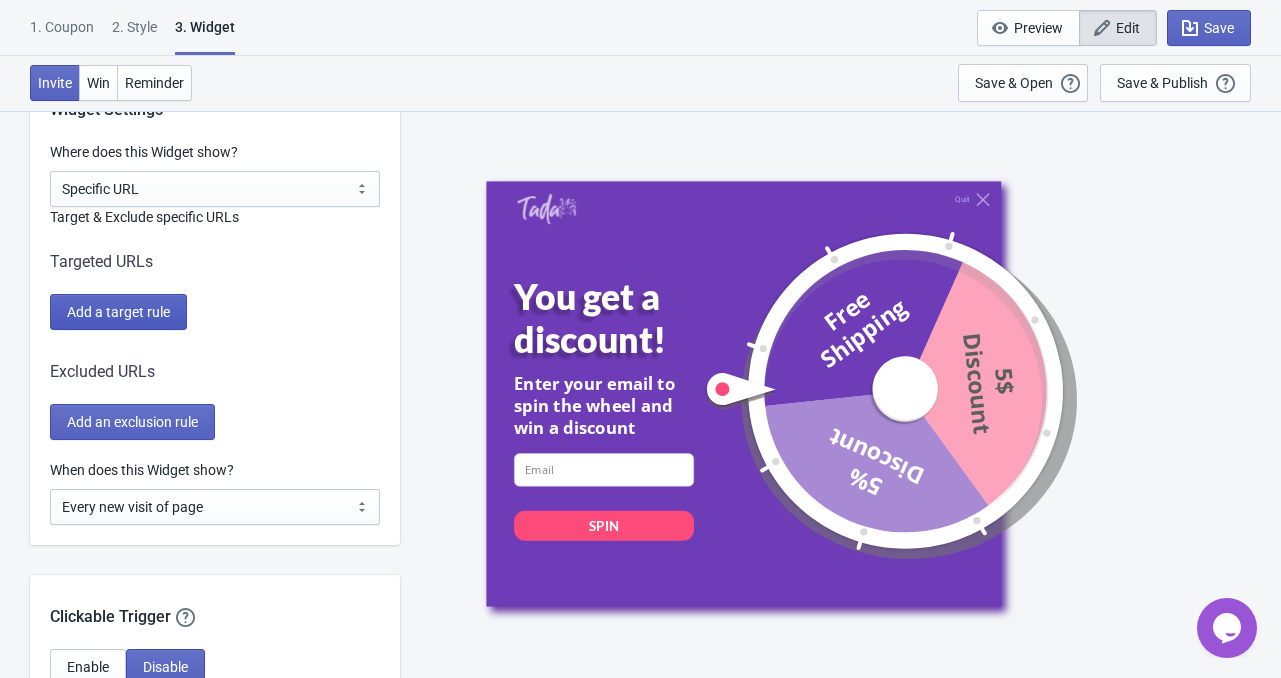scroll, scrollTop: 1600, scrollLeft: 0, axis: vertical 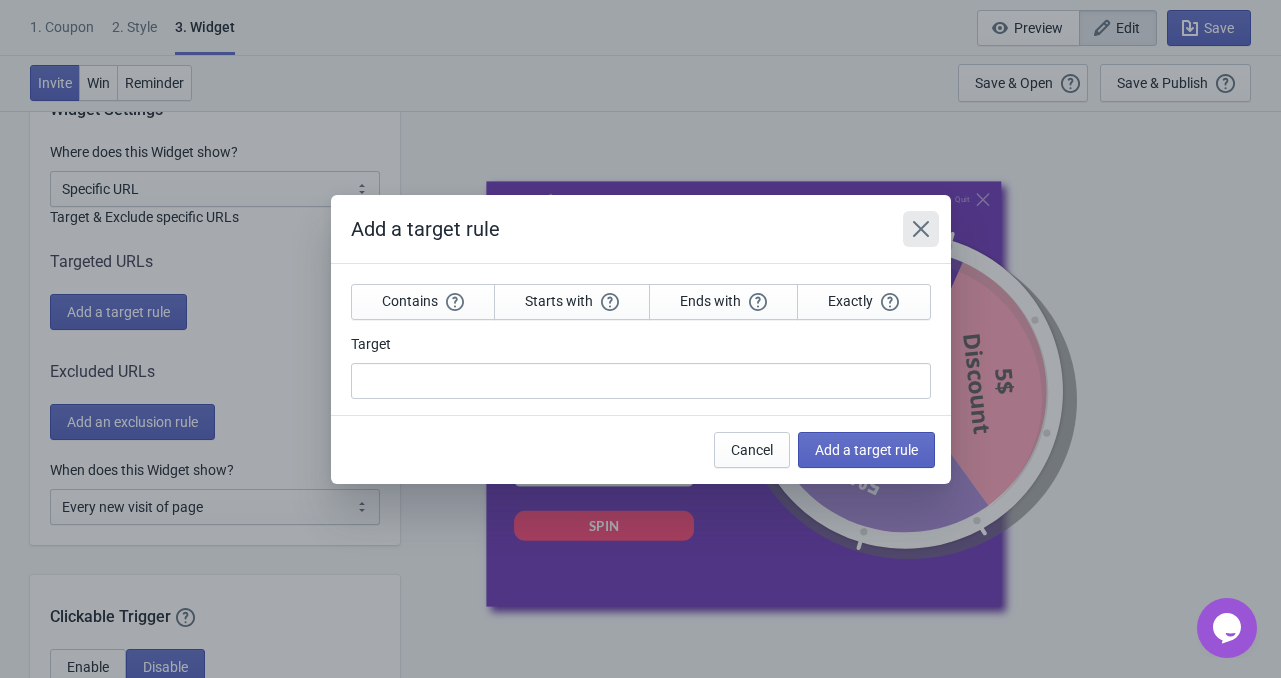 click 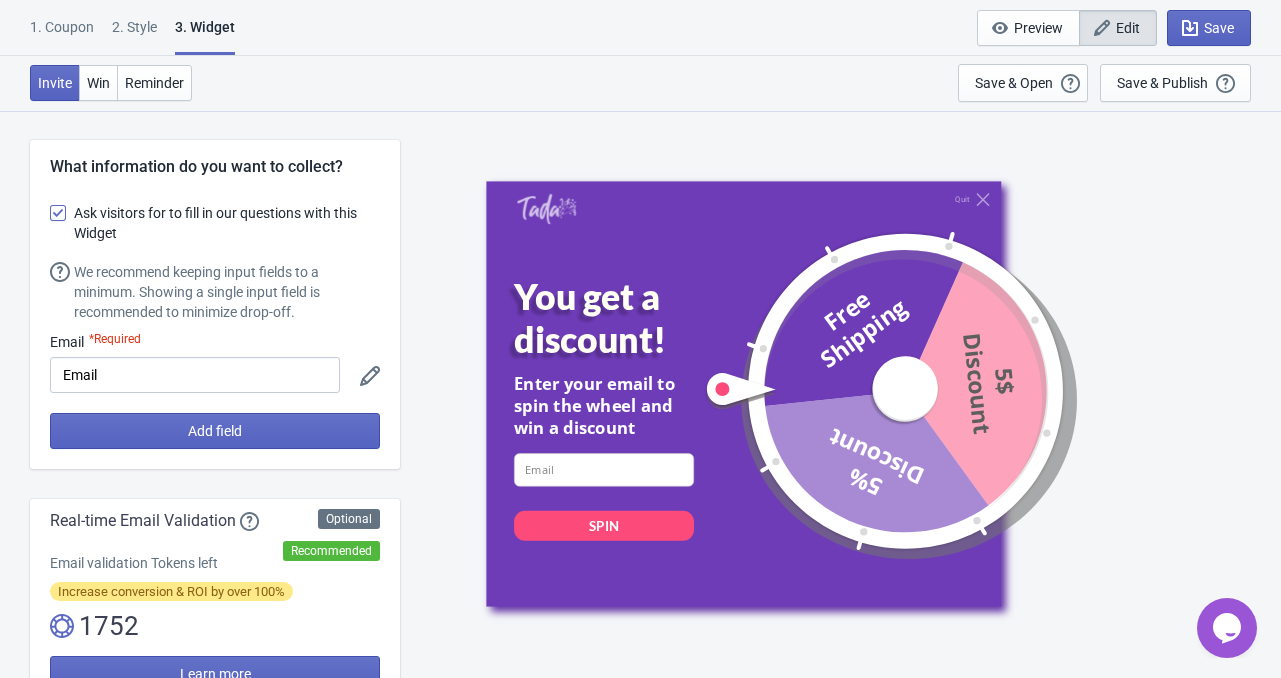 scroll, scrollTop: 1600, scrollLeft: 0, axis: vertical 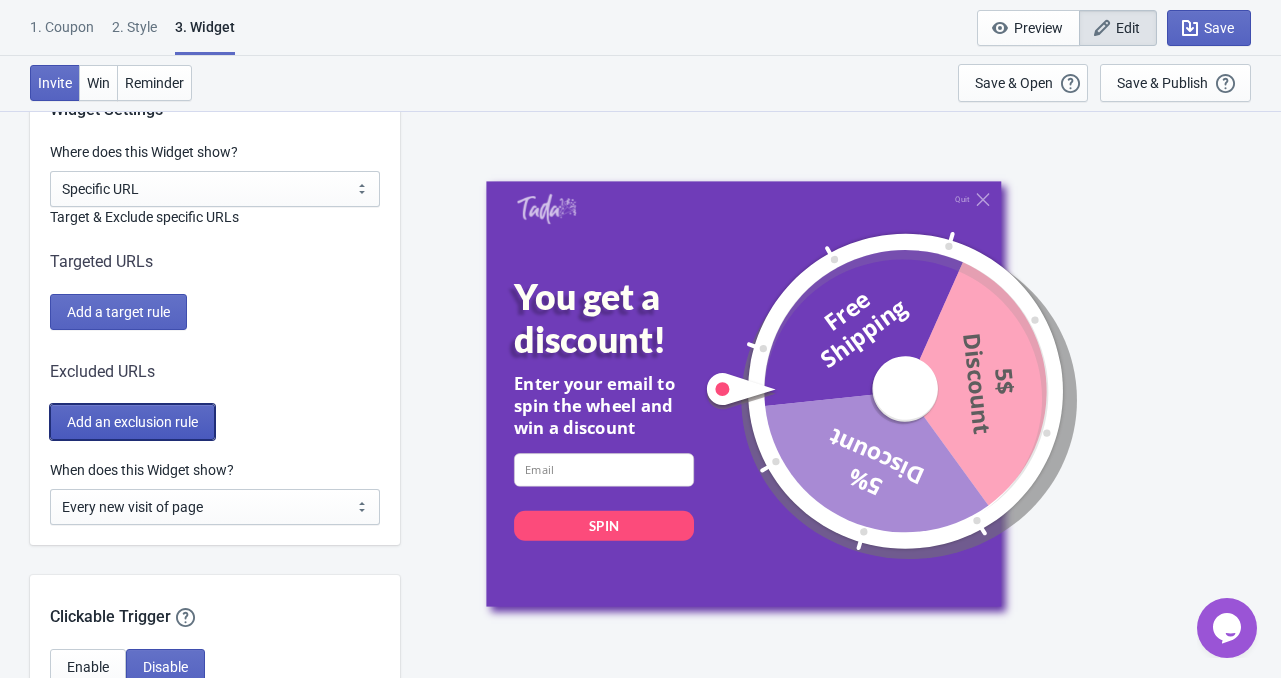 click on "Add an exclusion rule" at bounding box center [132, 422] 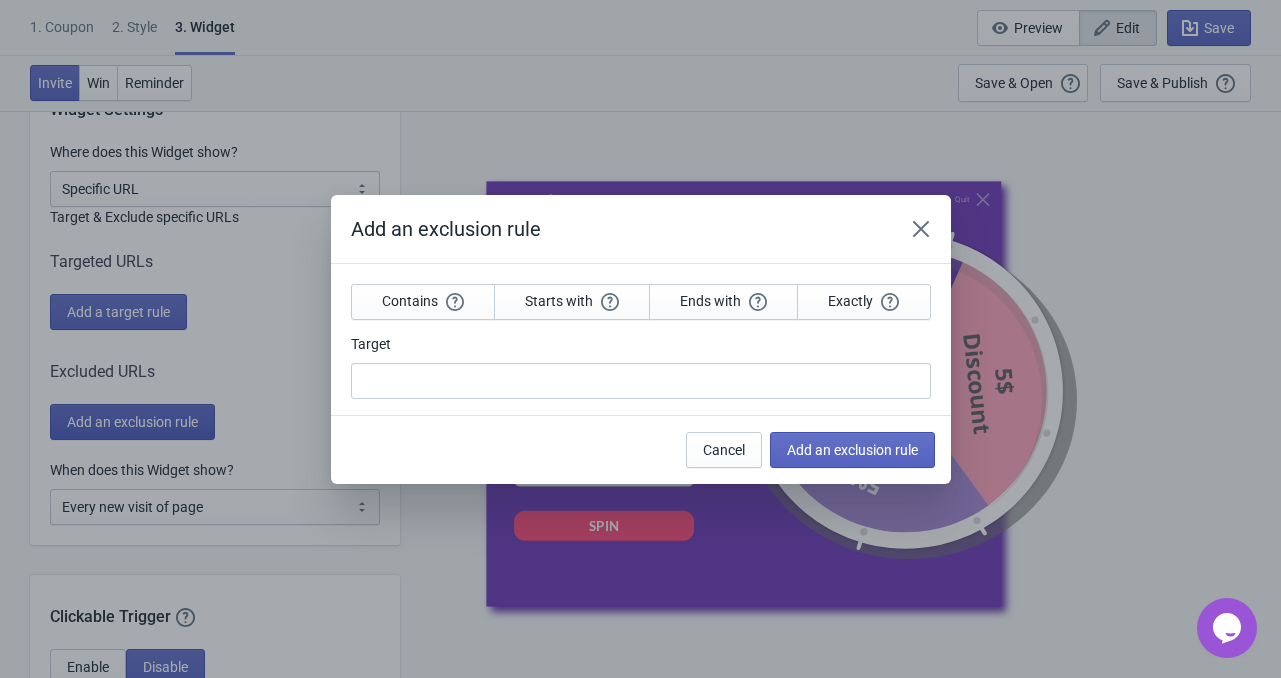 scroll, scrollTop: 0, scrollLeft: 0, axis: both 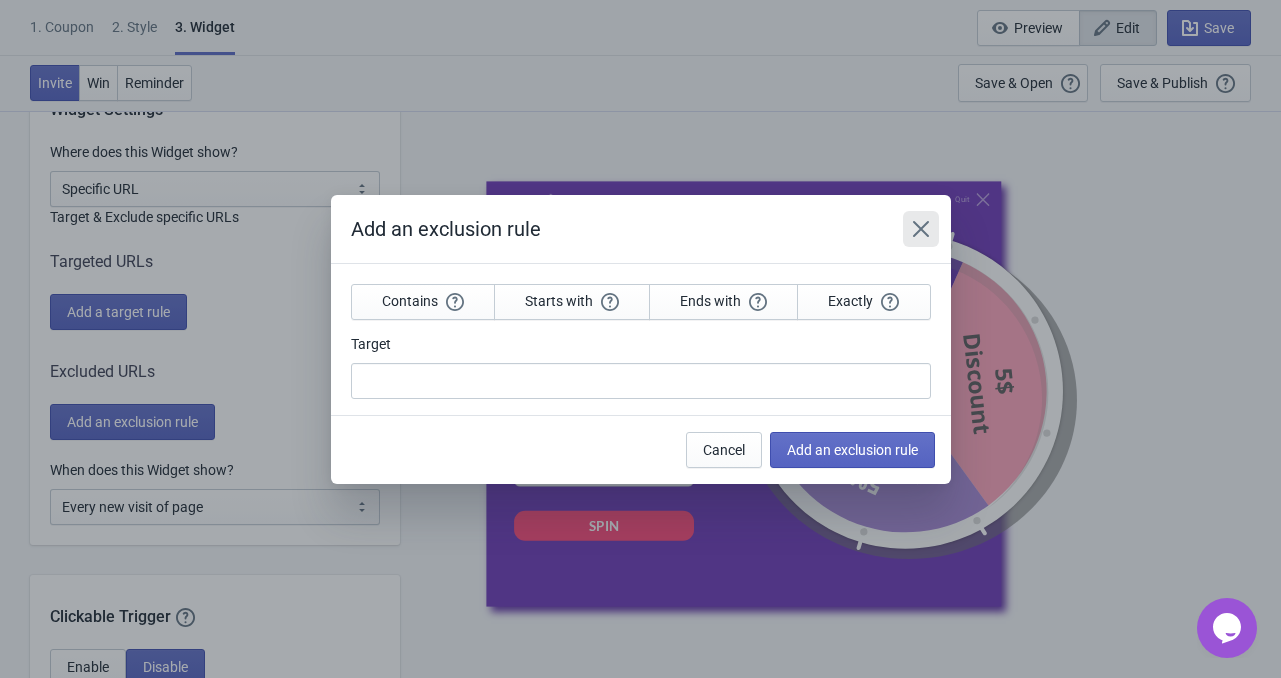 click 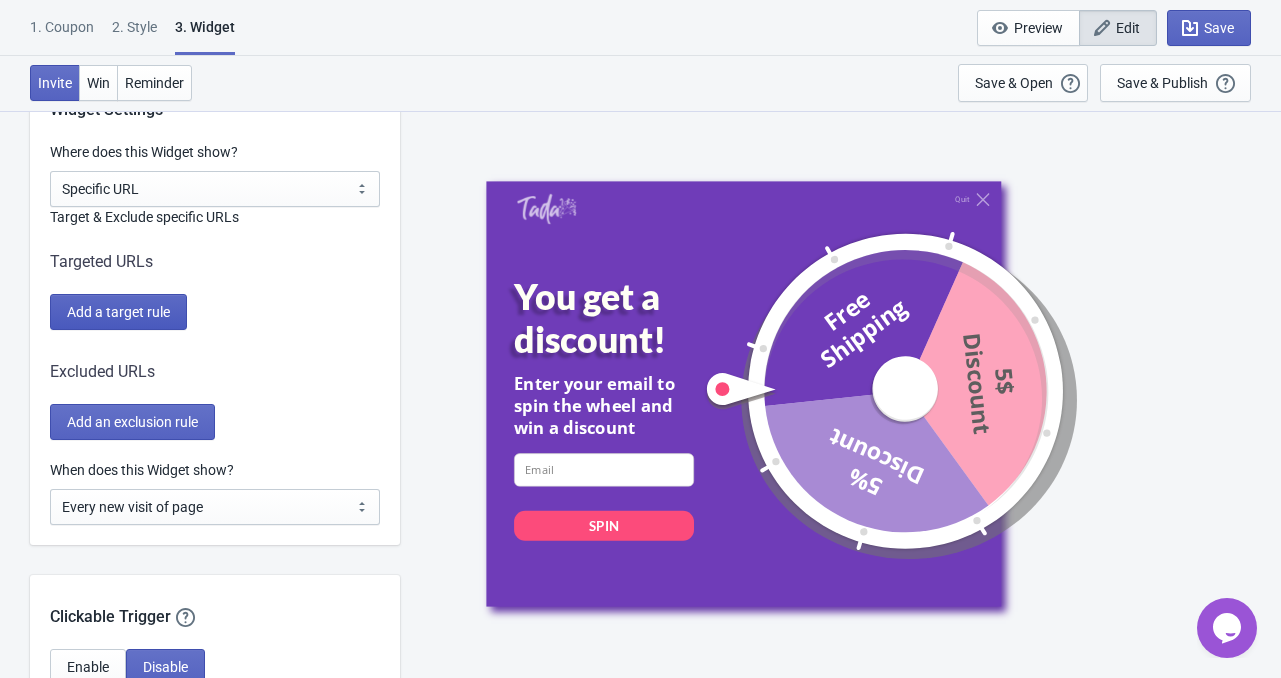 click on "Add a target rule" at bounding box center [118, 312] 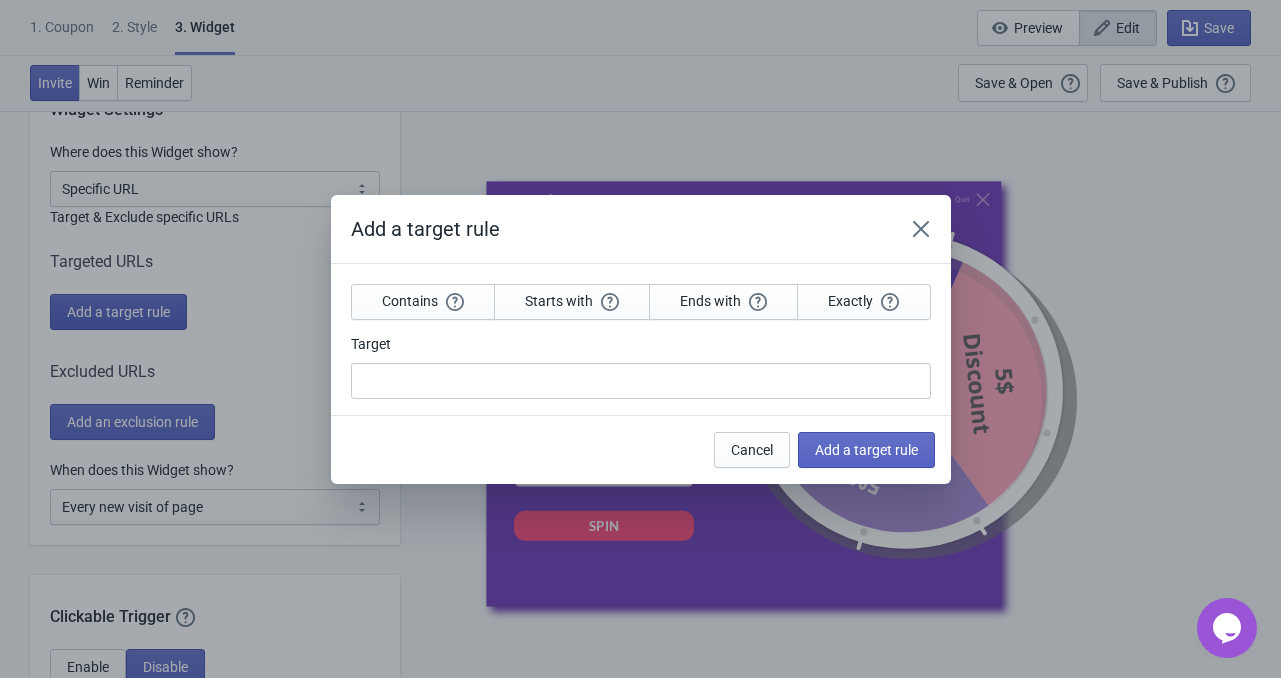 scroll, scrollTop: 0, scrollLeft: 0, axis: both 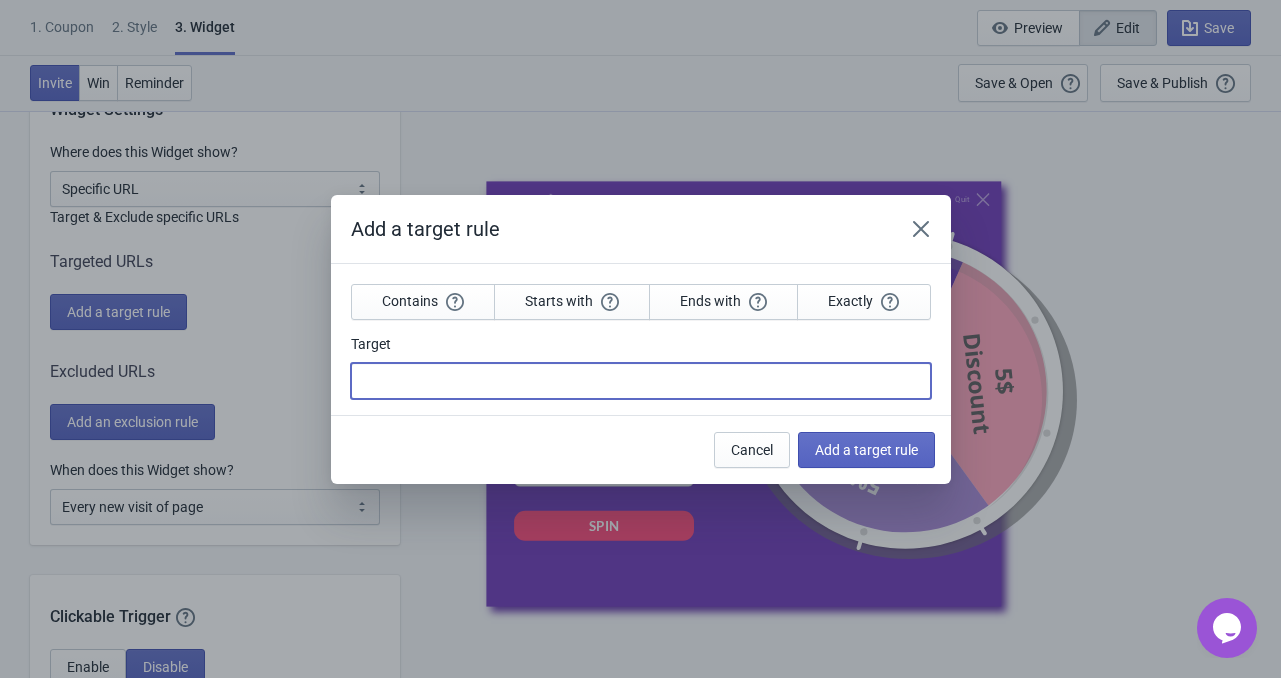 click on "Target" at bounding box center [641, 381] 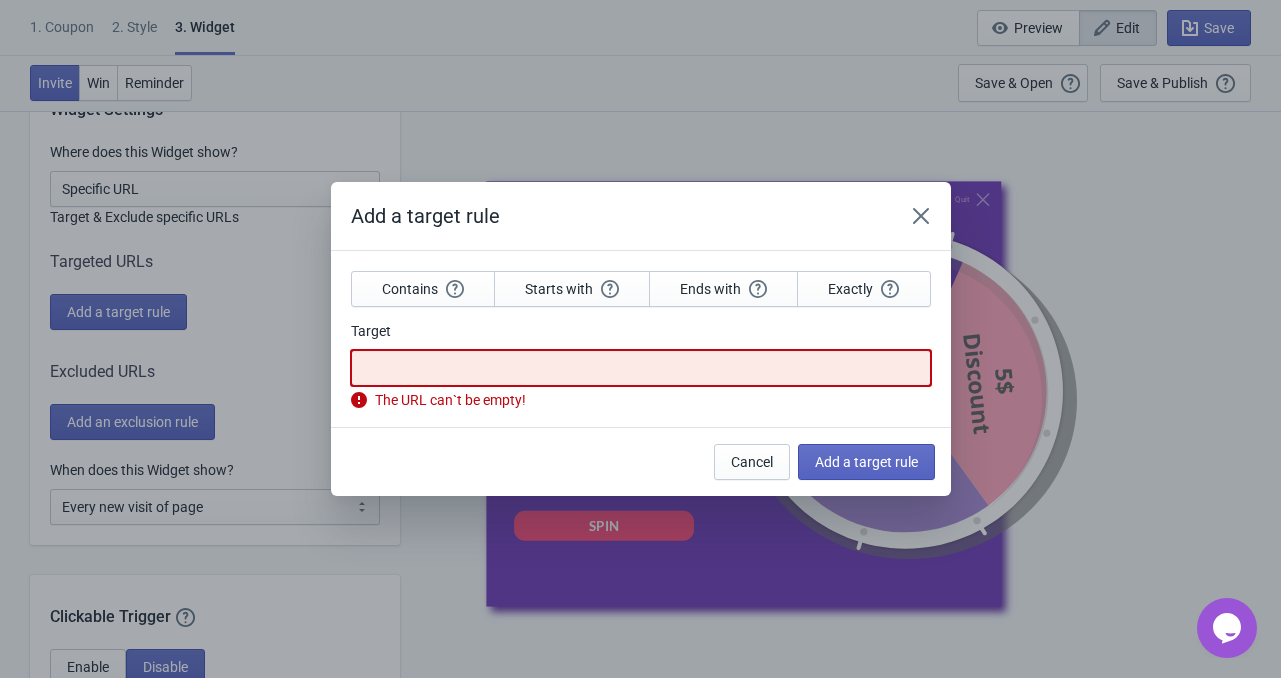 click on "Target" at bounding box center [641, 368] 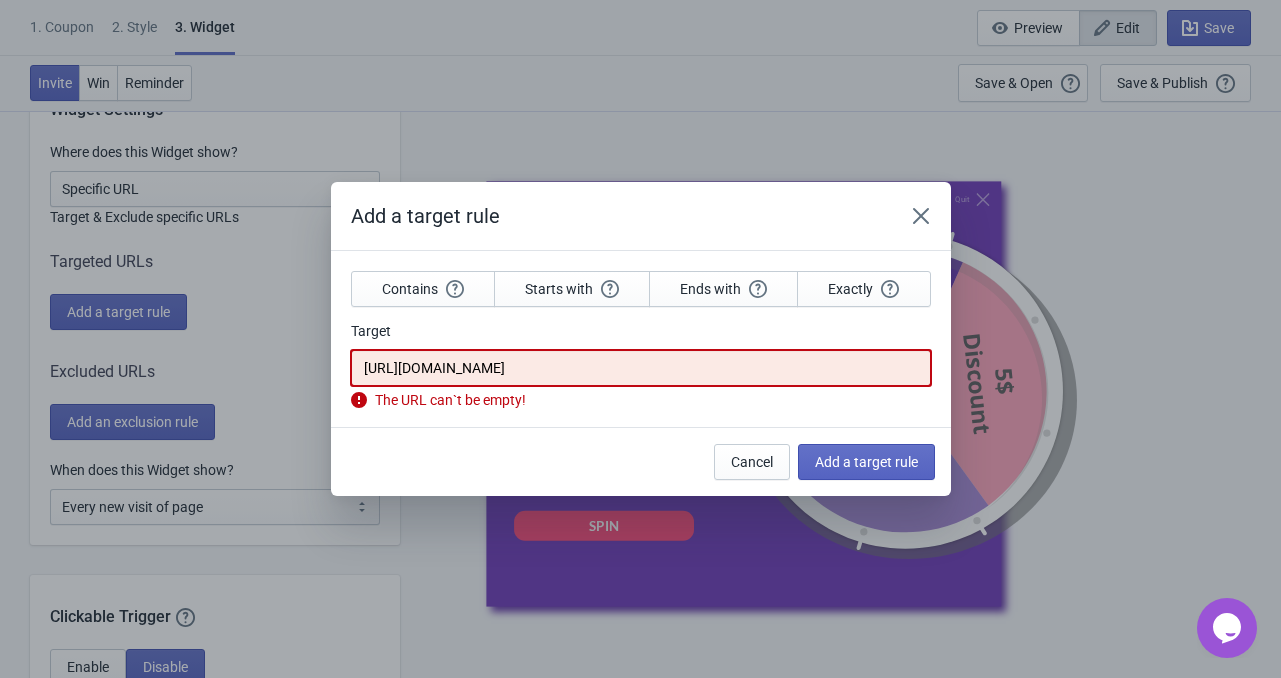 scroll, scrollTop: 0, scrollLeft: 8, axis: horizontal 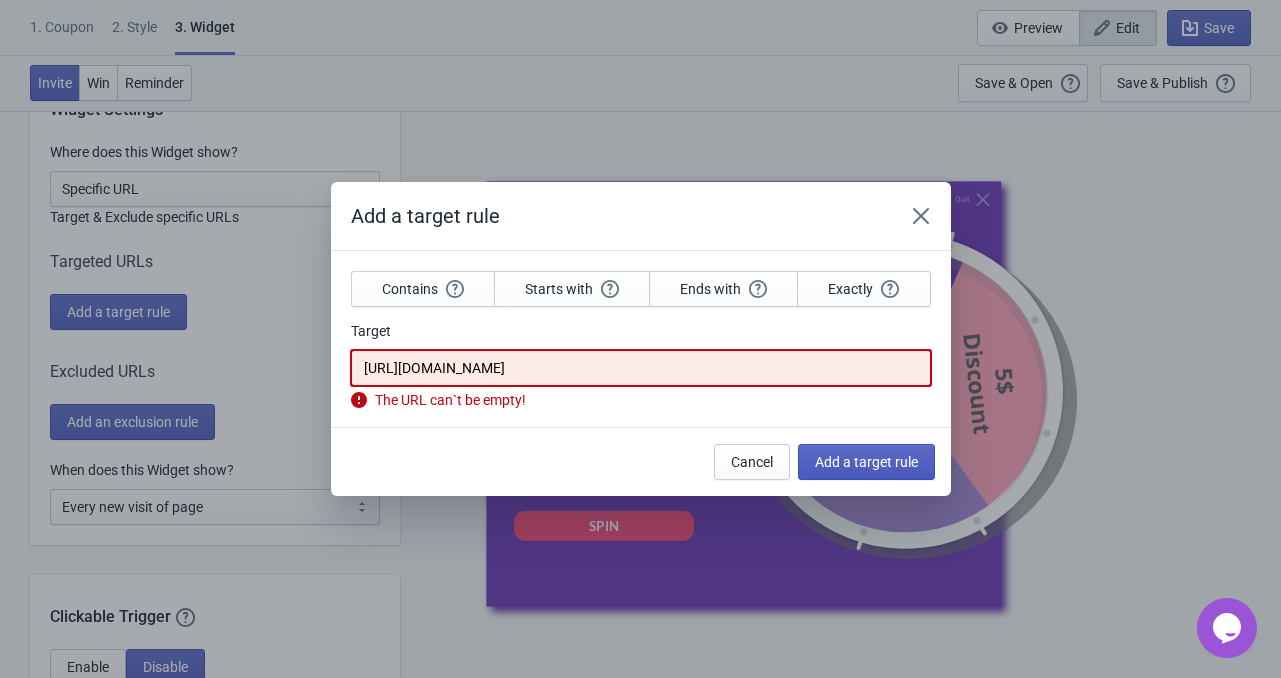 type on "[URL][DOMAIN_NAME]" 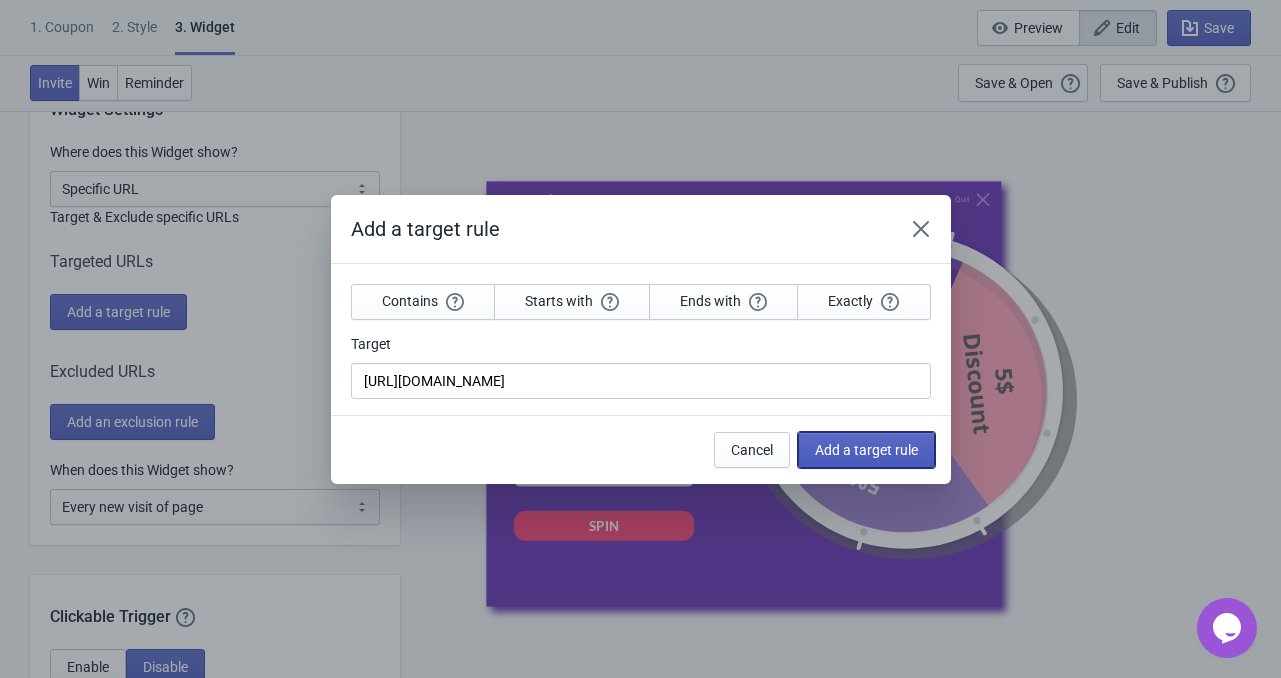 scroll, scrollTop: 0, scrollLeft: 0, axis: both 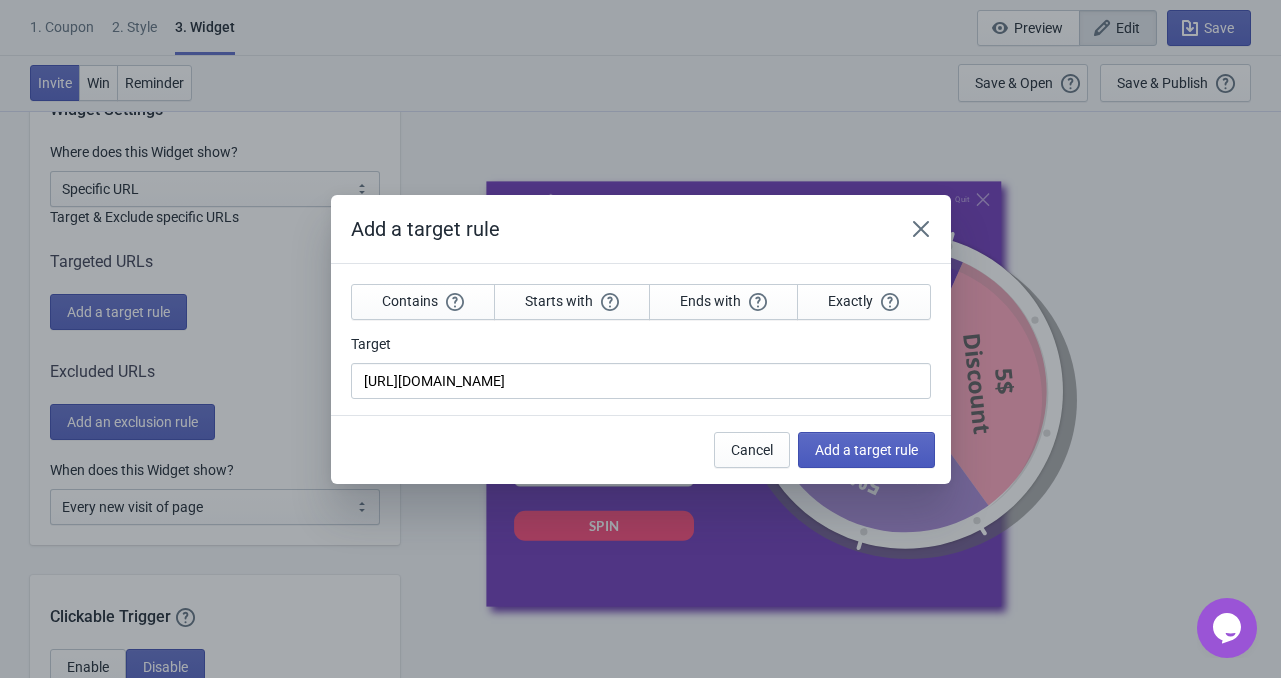 click on "Add a target rule" at bounding box center [866, 450] 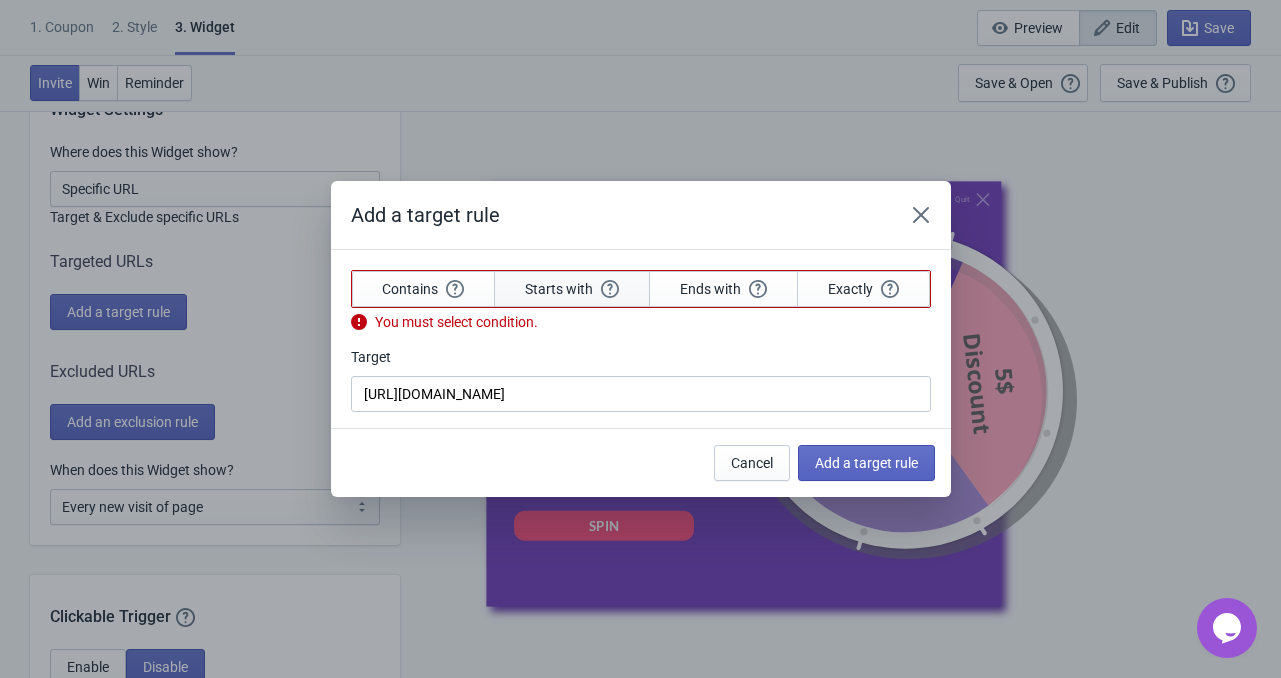 click on "Starts with" at bounding box center [572, 289] 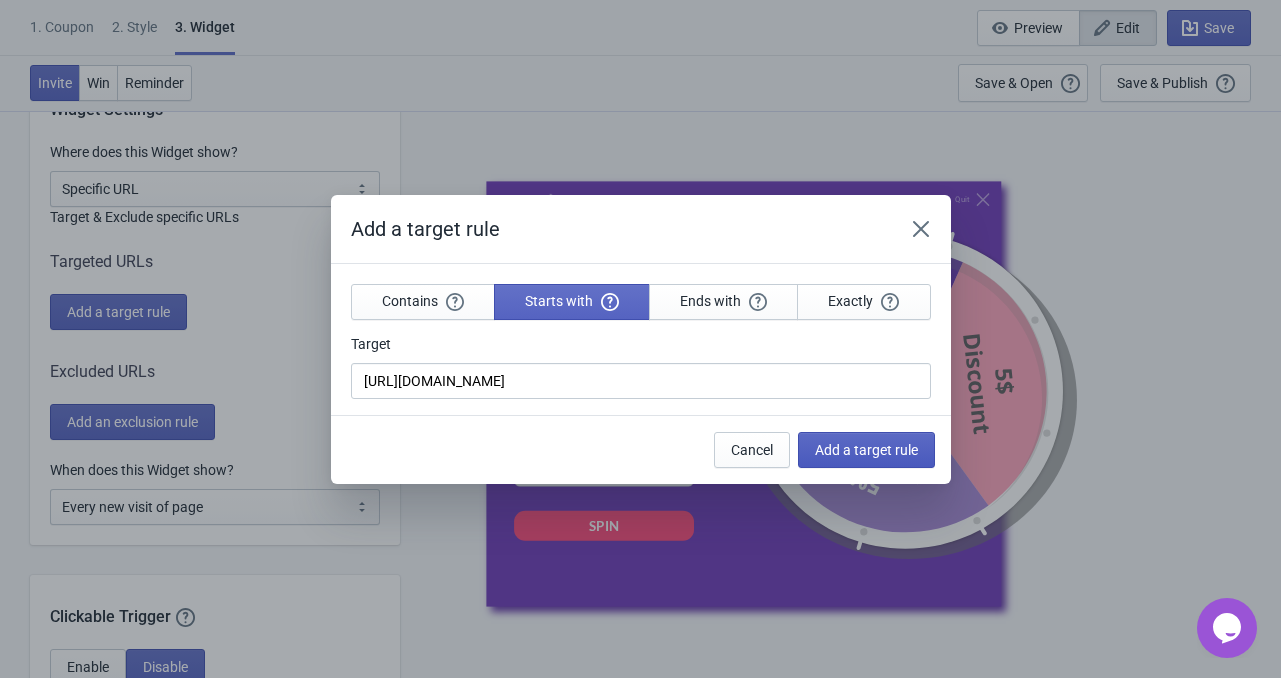 click on "Add a target rule" at bounding box center (866, 450) 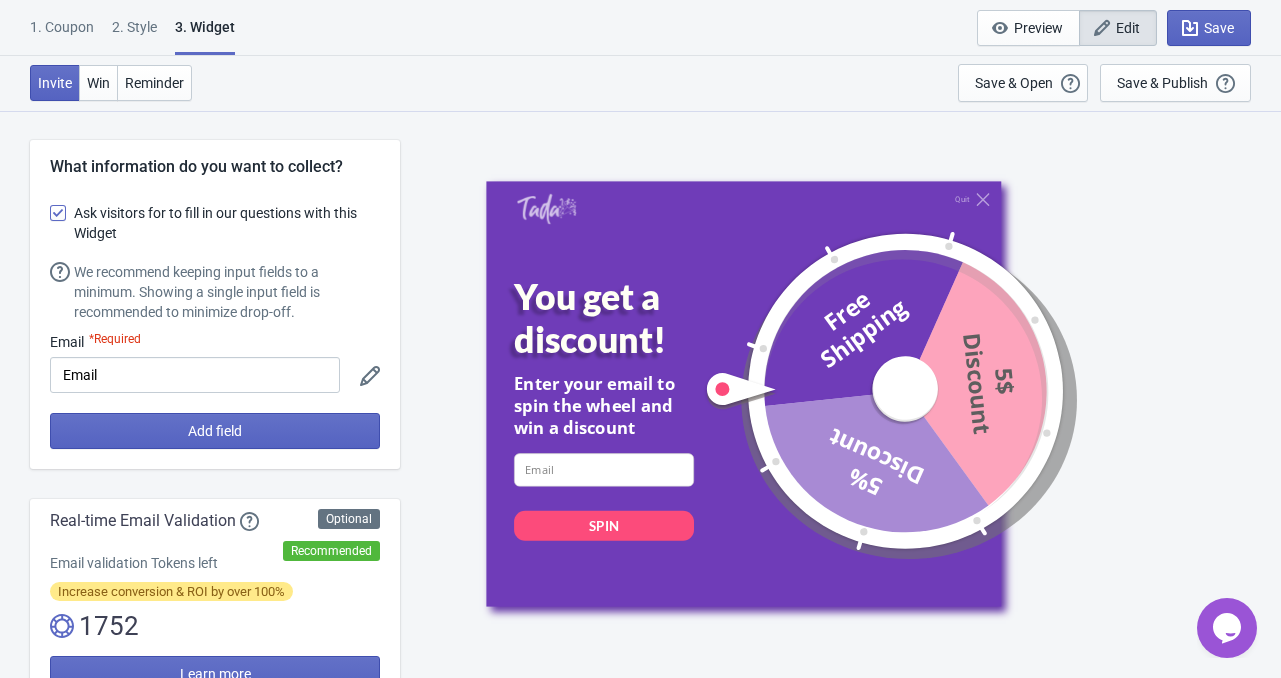scroll, scrollTop: 1600, scrollLeft: 0, axis: vertical 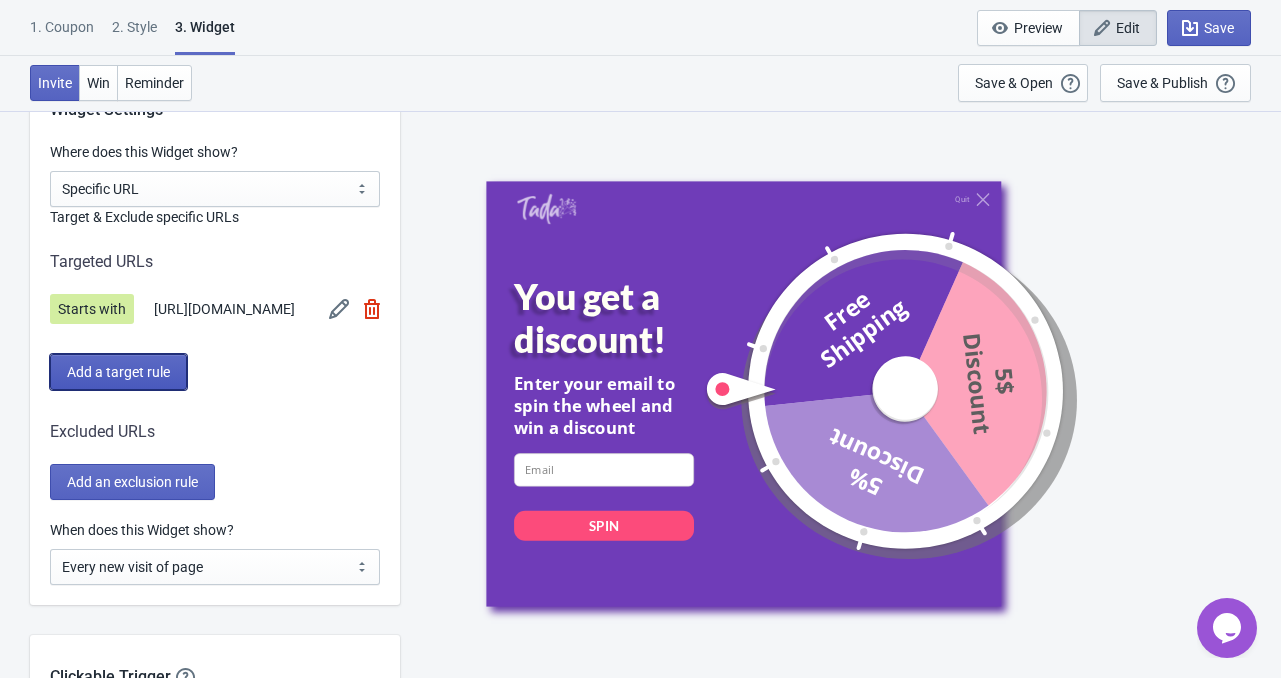 click on "Add a target rule" at bounding box center (118, 372) 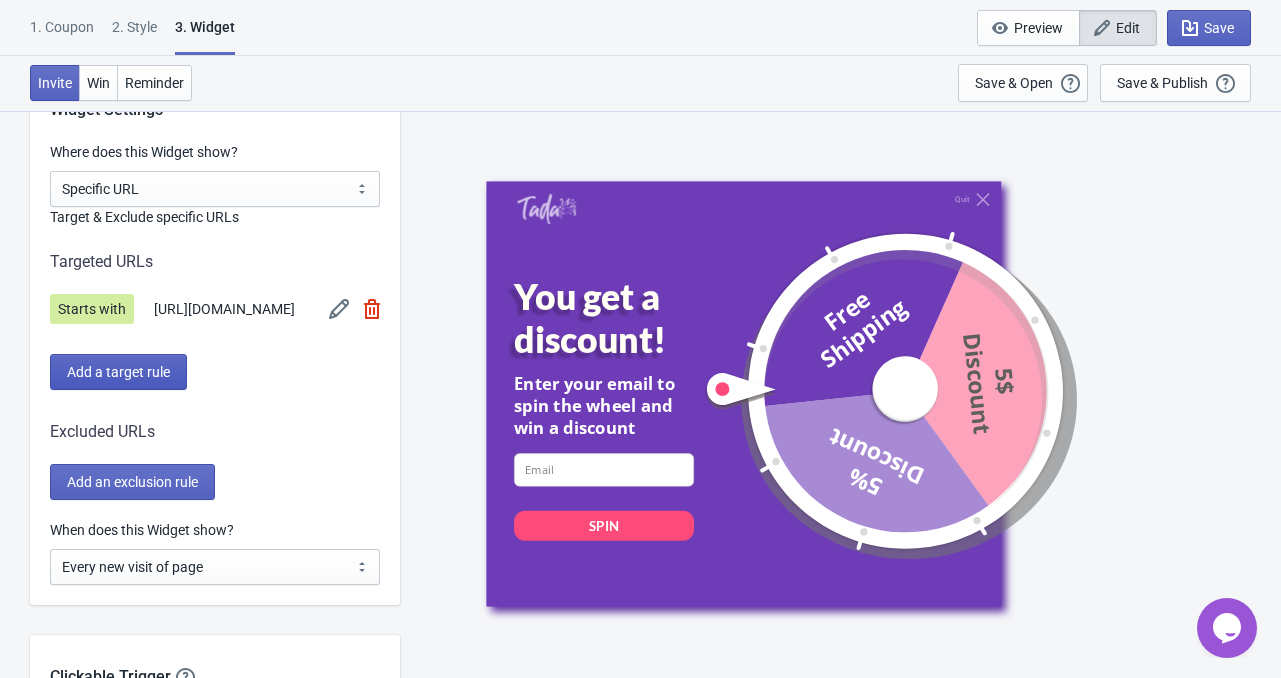 scroll, scrollTop: 0, scrollLeft: 0, axis: both 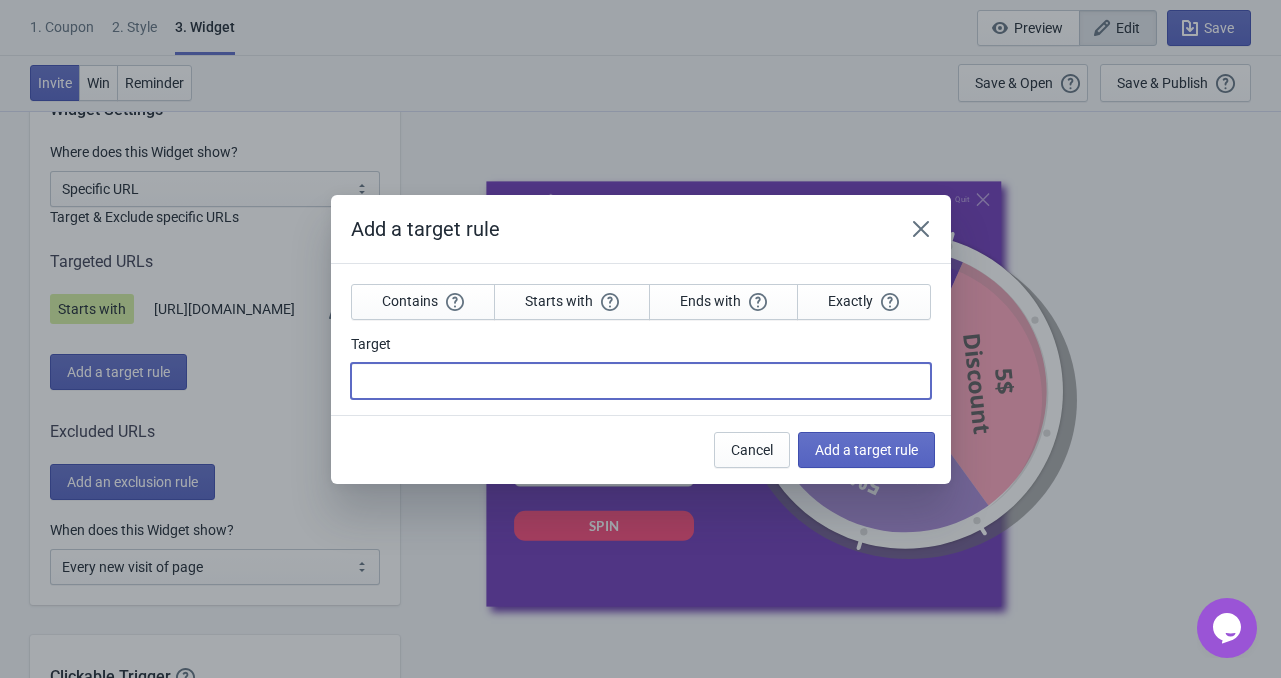 click on "Target" at bounding box center (641, 381) 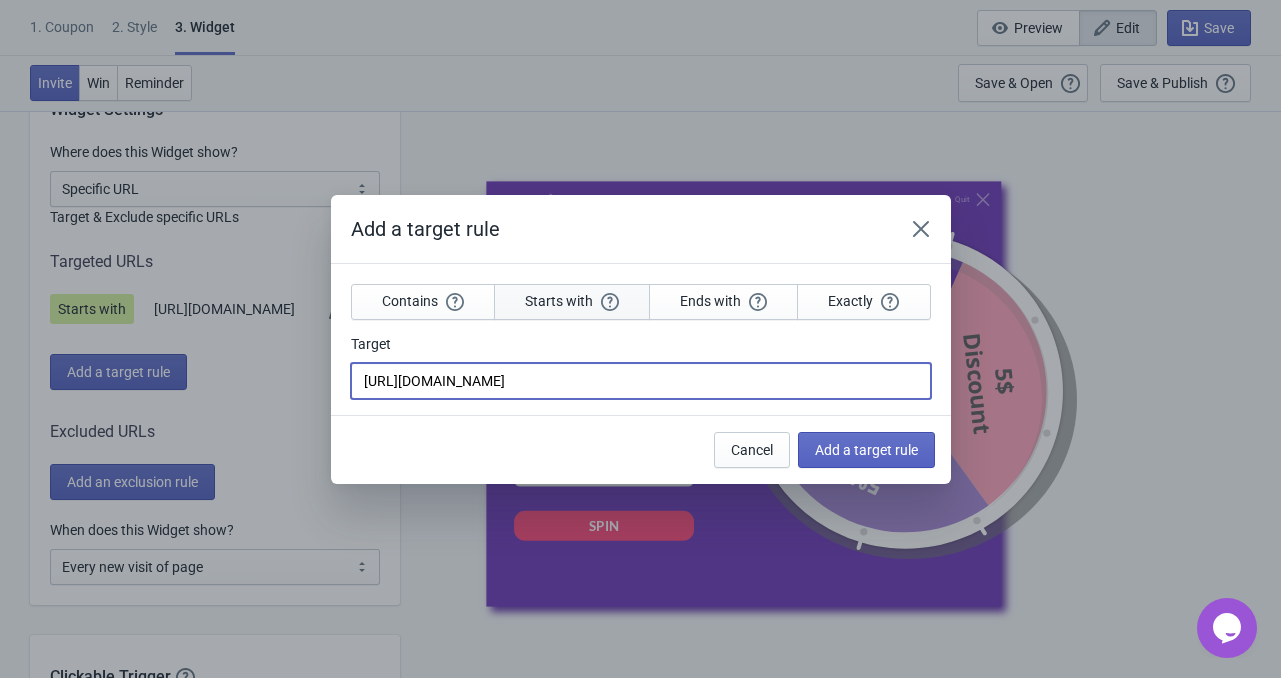type on "[URL][DOMAIN_NAME]" 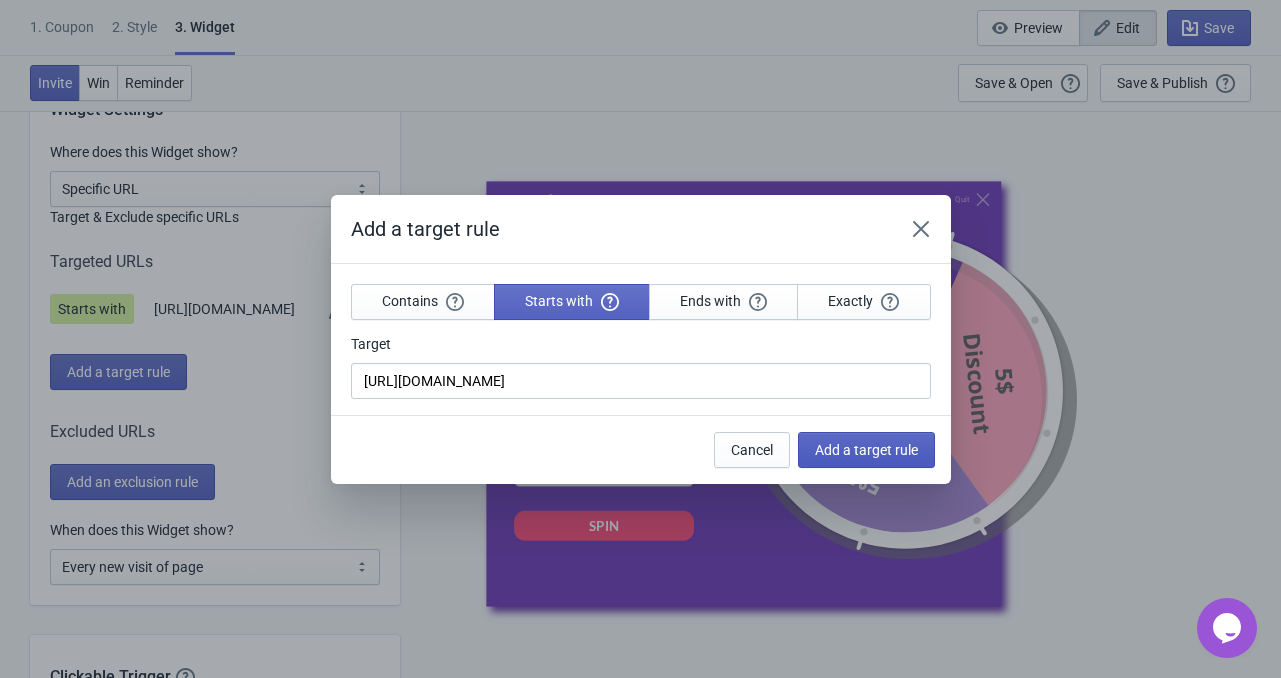 click on "Add a target rule" at bounding box center (866, 450) 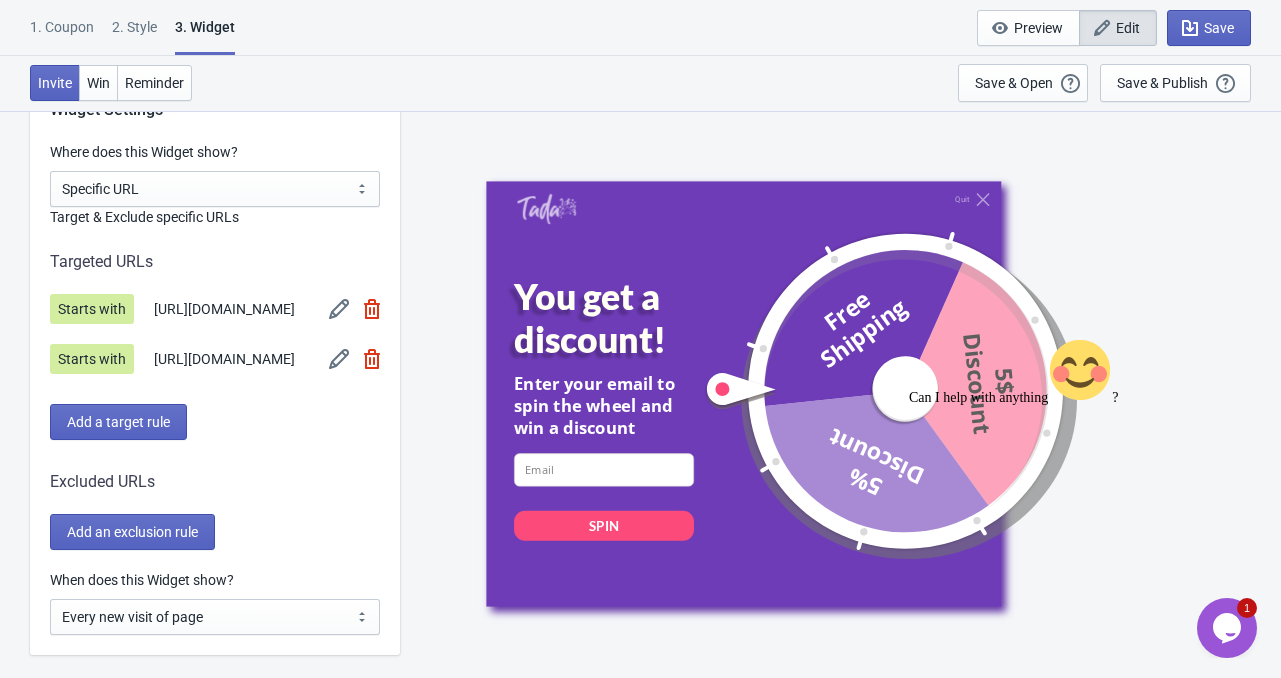 scroll, scrollTop: 0, scrollLeft: 0, axis: both 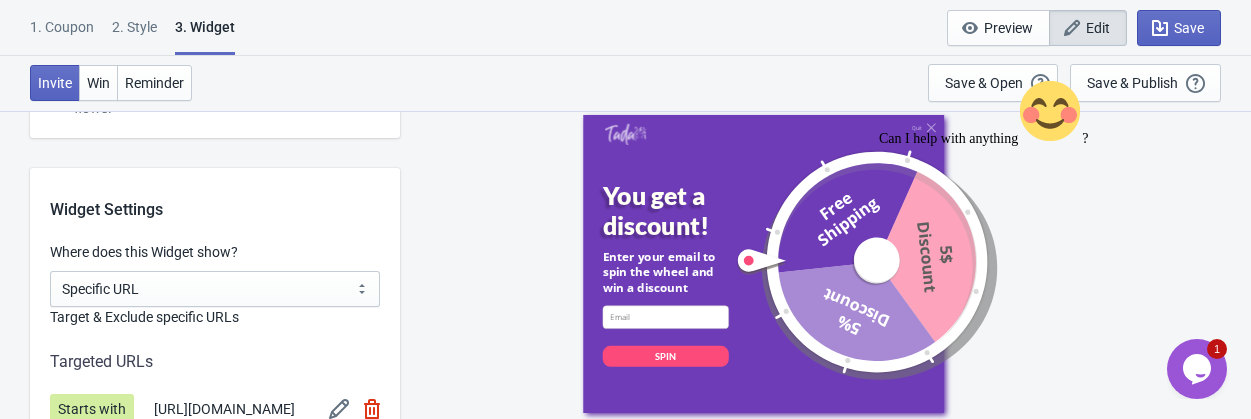click on "Can I help with anything  ?" at bounding box center [1059, 113] 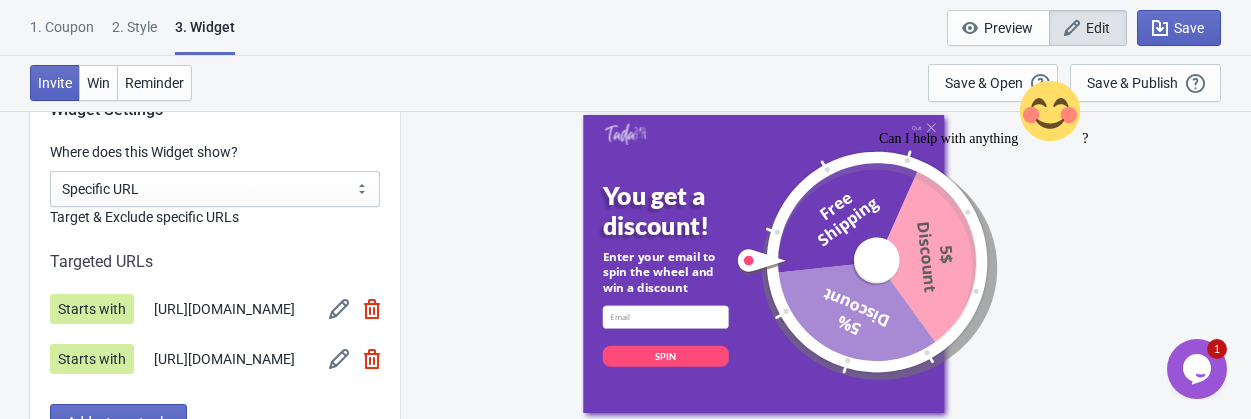 click on "Can I help with anything  ?" at bounding box center (1059, 113) 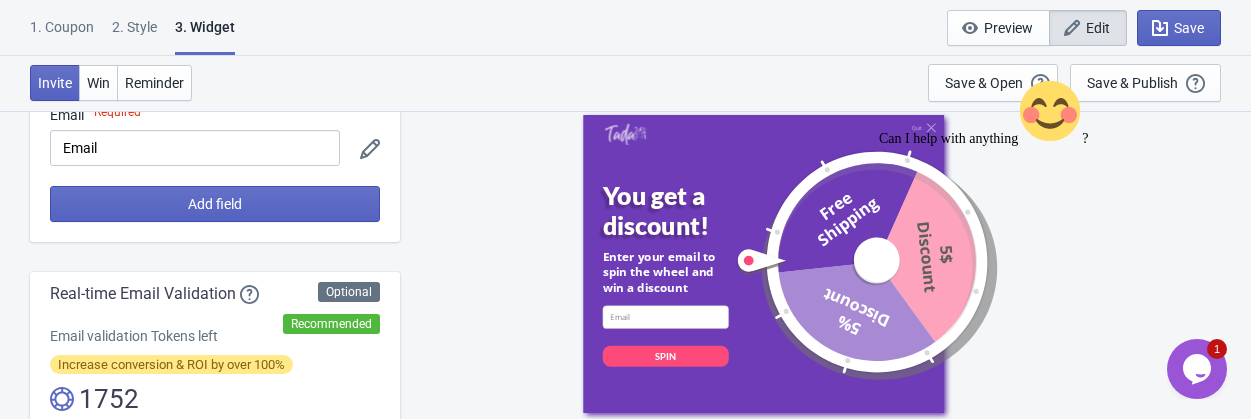 scroll, scrollTop: 0, scrollLeft: 0, axis: both 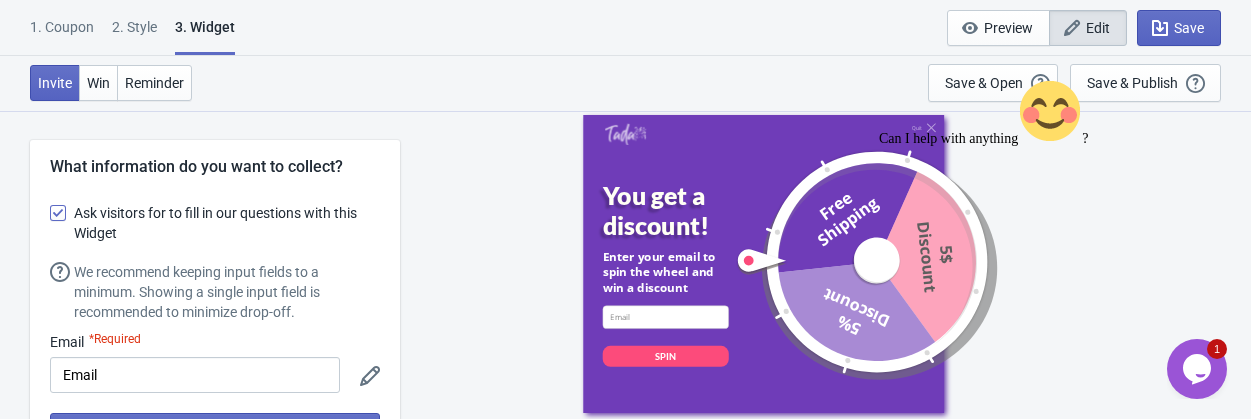 click on "Can I help with anything  ?" at bounding box center (1059, 113) 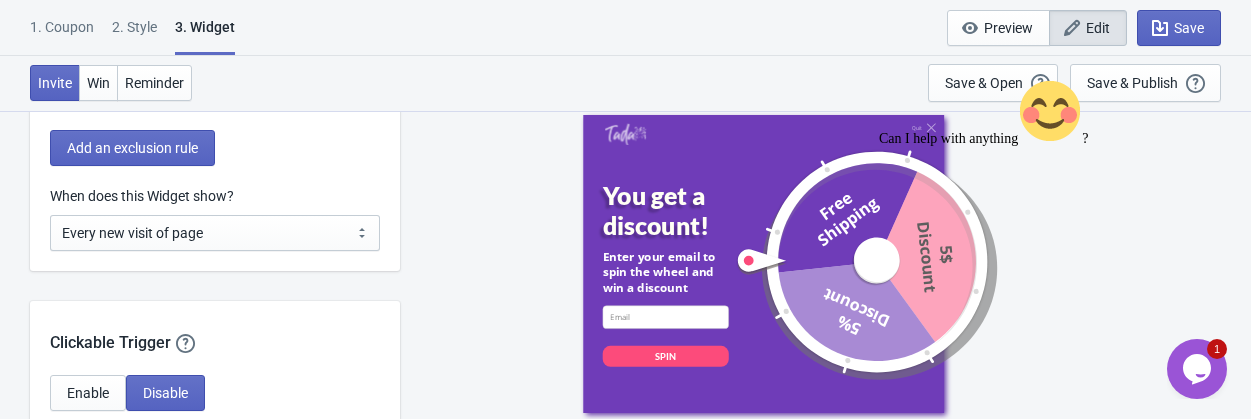 scroll, scrollTop: 2100, scrollLeft: 0, axis: vertical 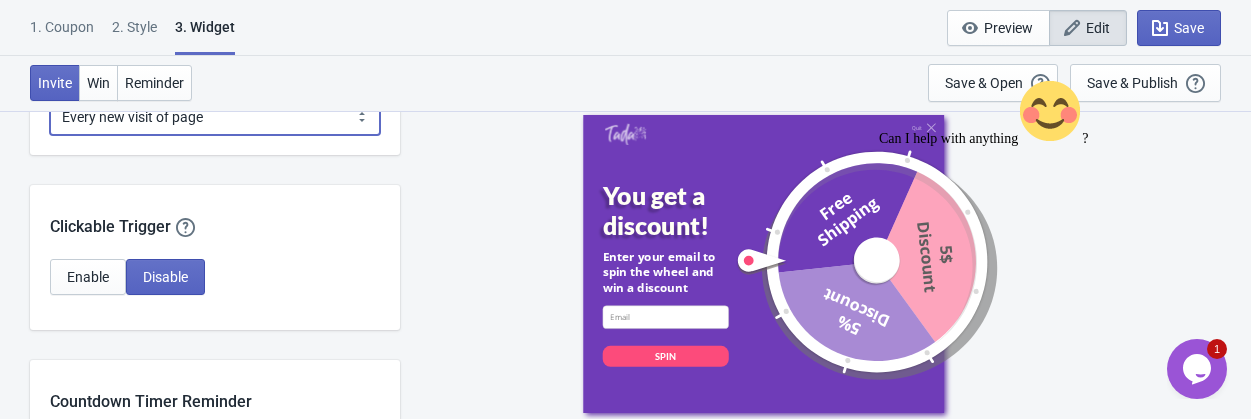 click on "Every new visit of page Once every period of time Once per visitor session (Recommended) Once per user" at bounding box center [215, 117] 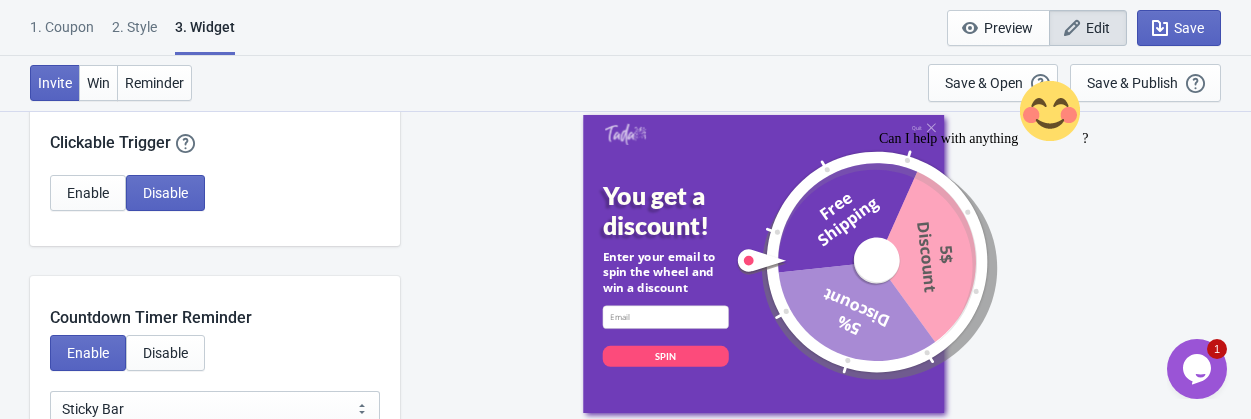 scroll, scrollTop: 2300, scrollLeft: 0, axis: vertical 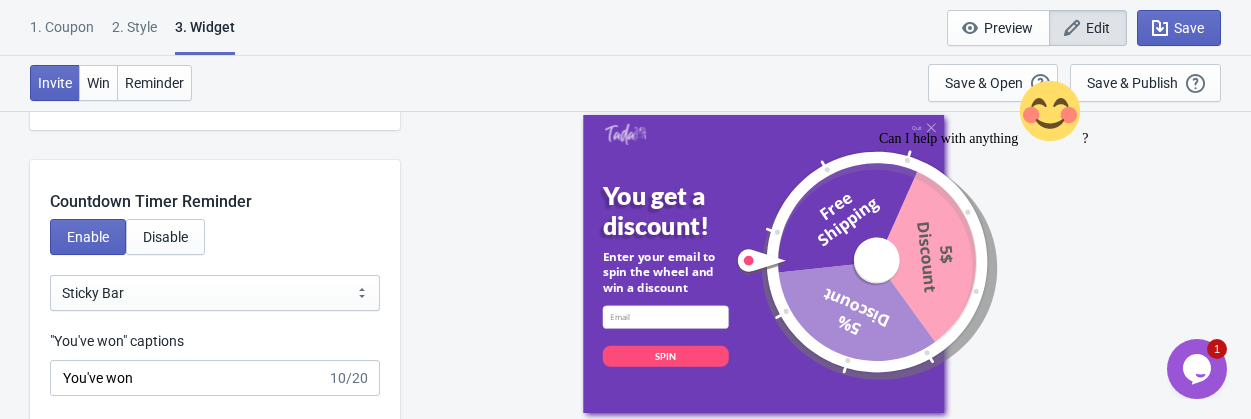 click on "Enable" at bounding box center [88, 77] 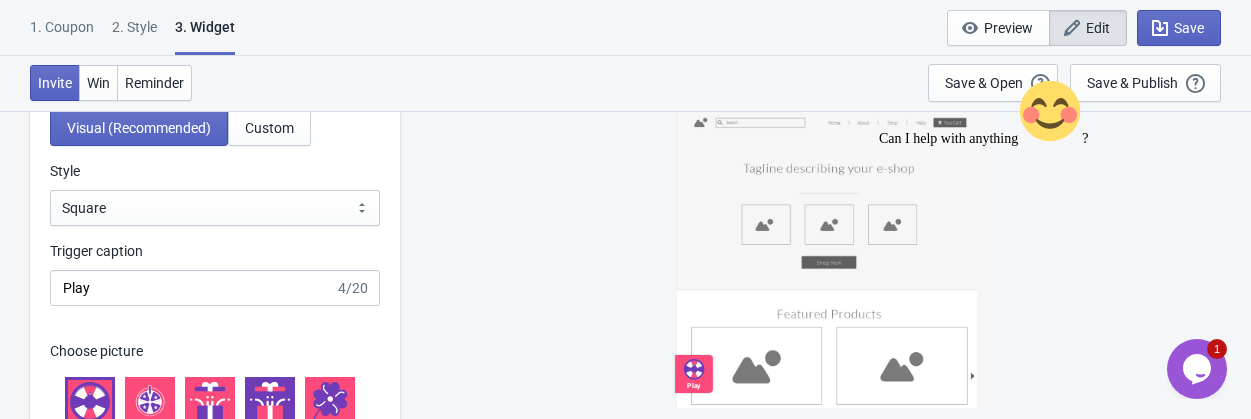 click on "Can I help with anything  ?" at bounding box center (1059, 113) 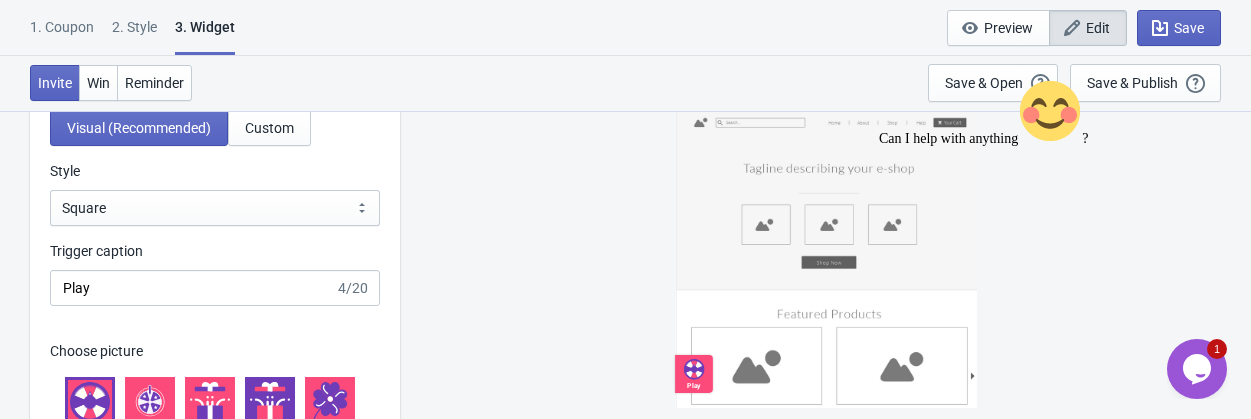 scroll, scrollTop: 2100, scrollLeft: 0, axis: vertical 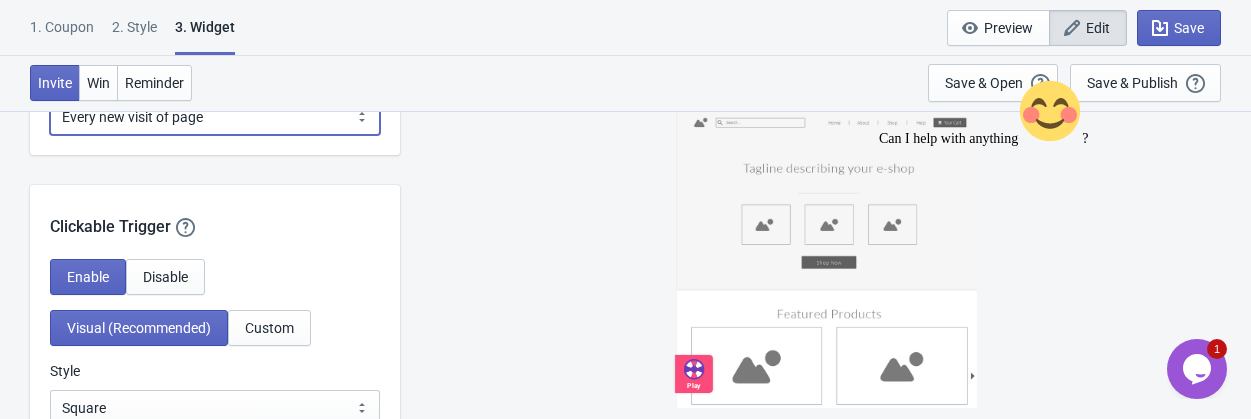 click on "Every new visit of page Once every period of time Once per visitor session (Recommended) Once per user" at bounding box center [215, 117] 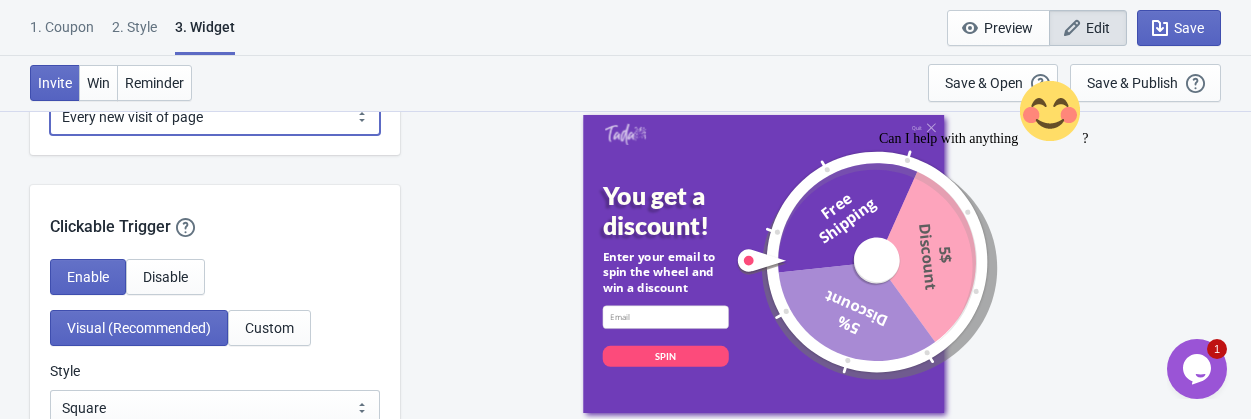 select on "period" 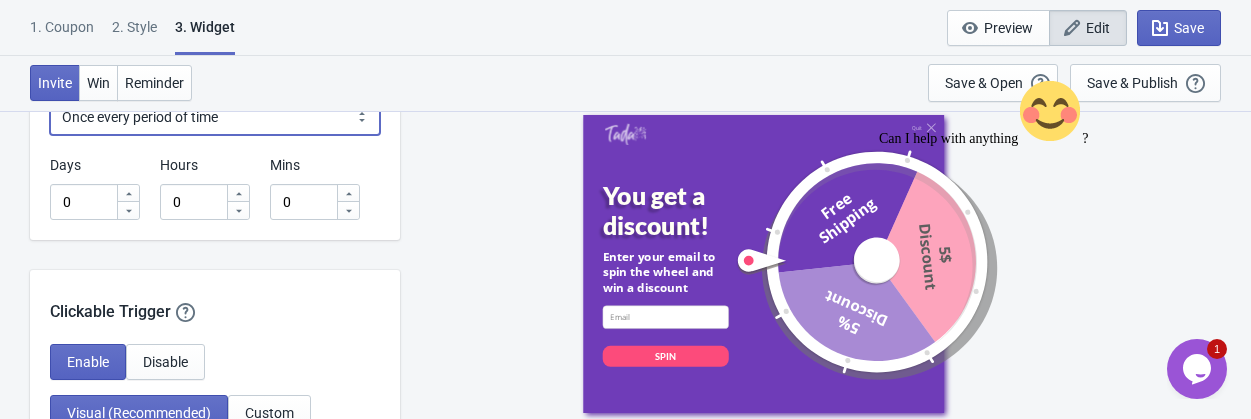 scroll, scrollTop: 2000, scrollLeft: 0, axis: vertical 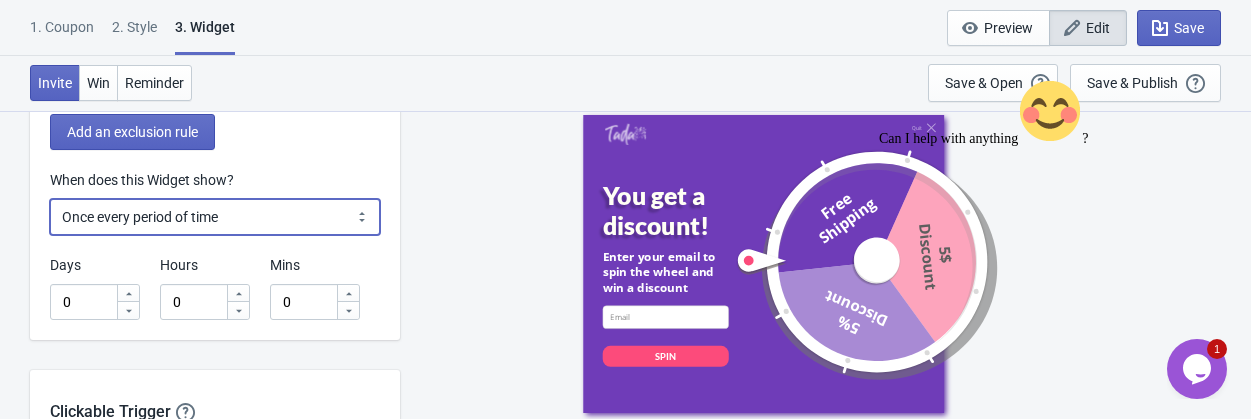 click on "Every new visit of page Once every period of time Once per visitor session (Recommended) Once per user" at bounding box center [215, 217] 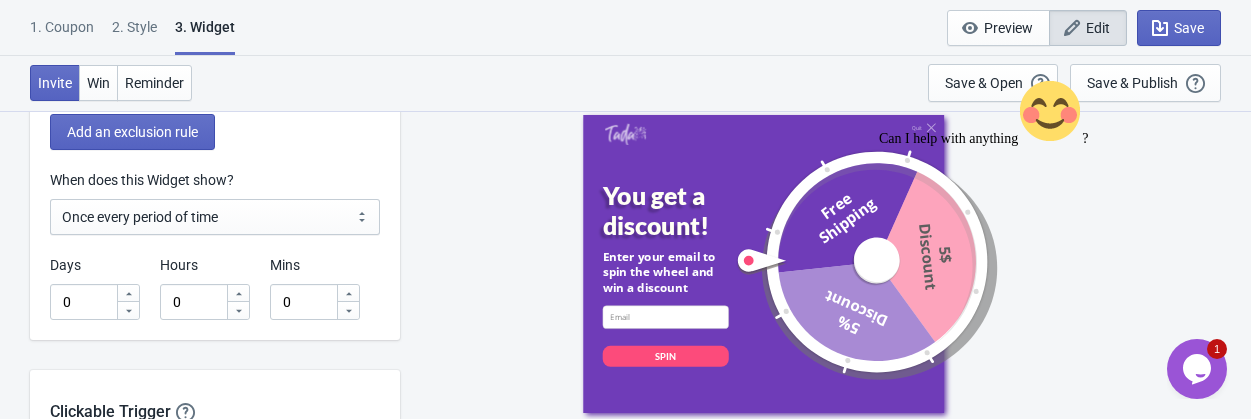 click on "Quit You get a discount! Enter your email to spin the wheel and win a discount email-input SPIN Free Shipping 5$ Discount 5% Discount" at bounding box center (825, 264) 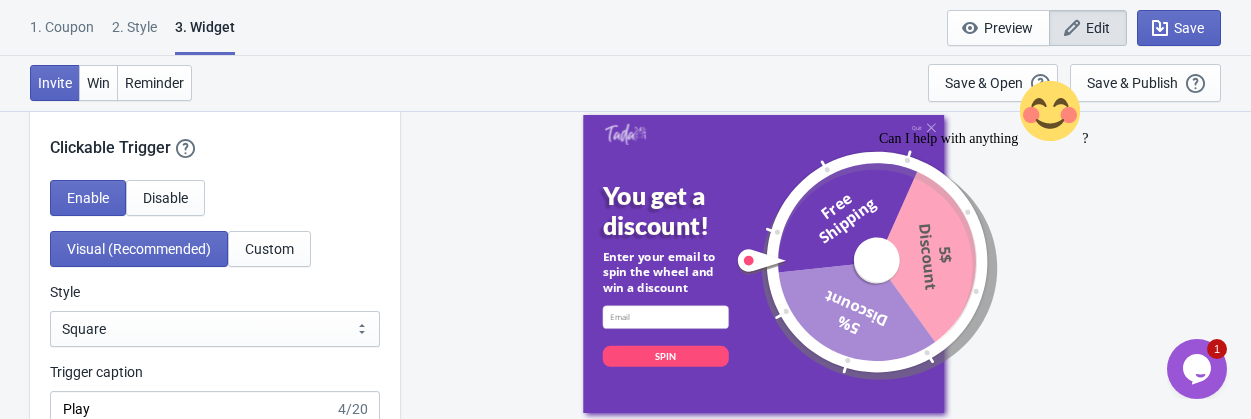 scroll, scrollTop: 2100, scrollLeft: 0, axis: vertical 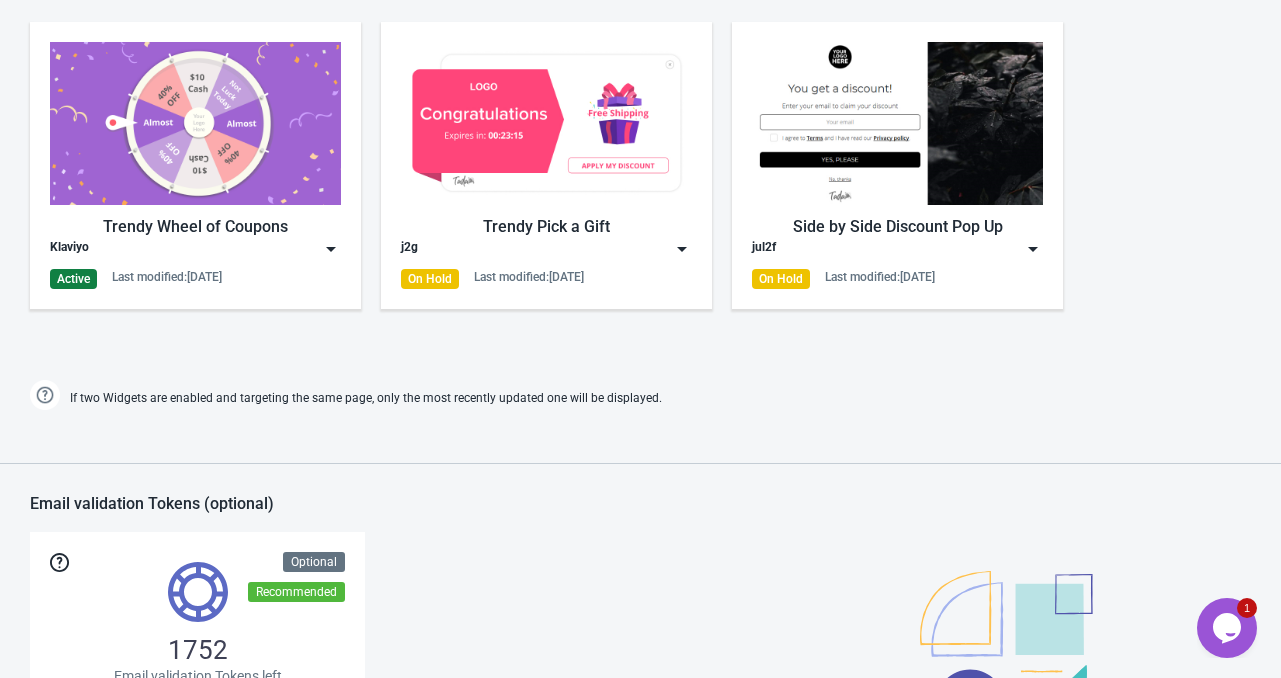 click at bounding box center (331, 249) 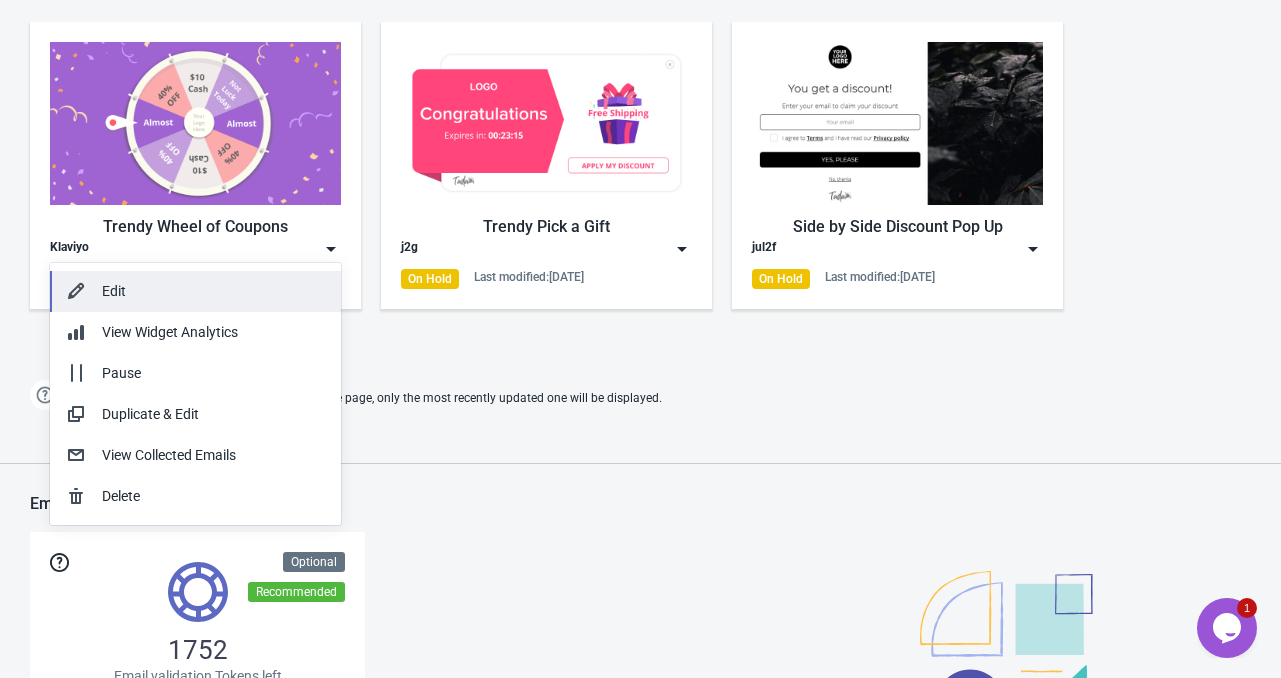 click on "Edit" at bounding box center [213, 291] 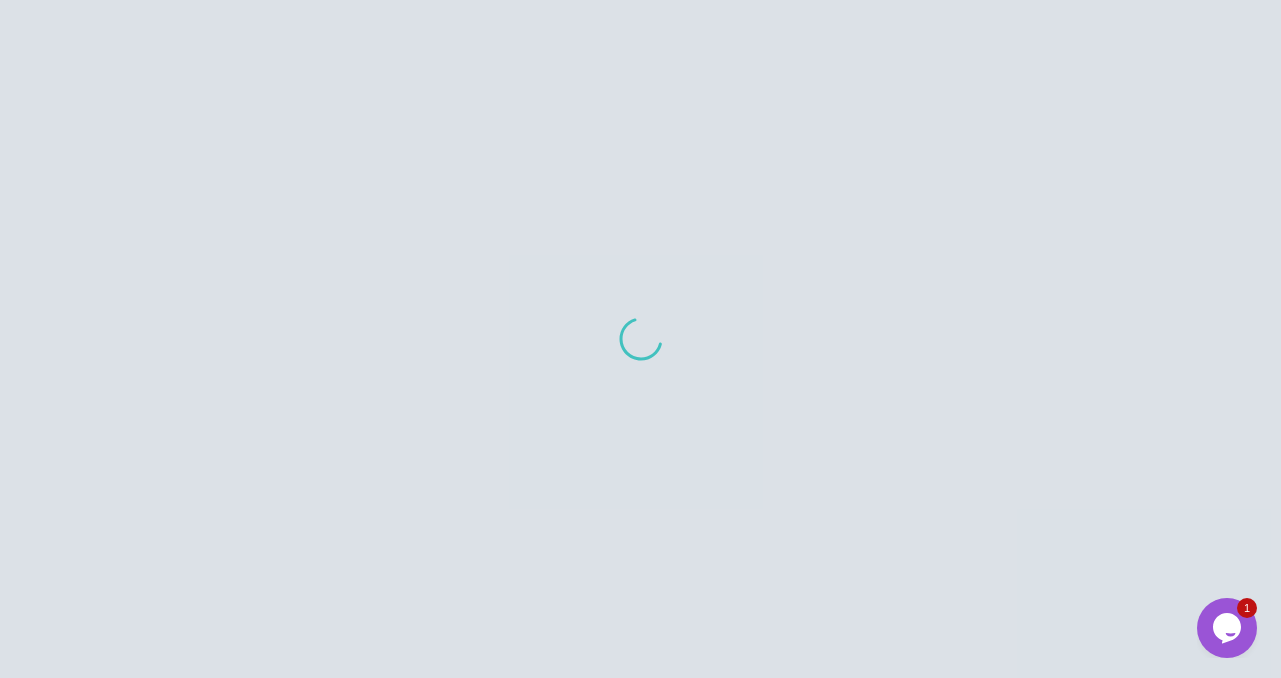 scroll, scrollTop: 0, scrollLeft: 0, axis: both 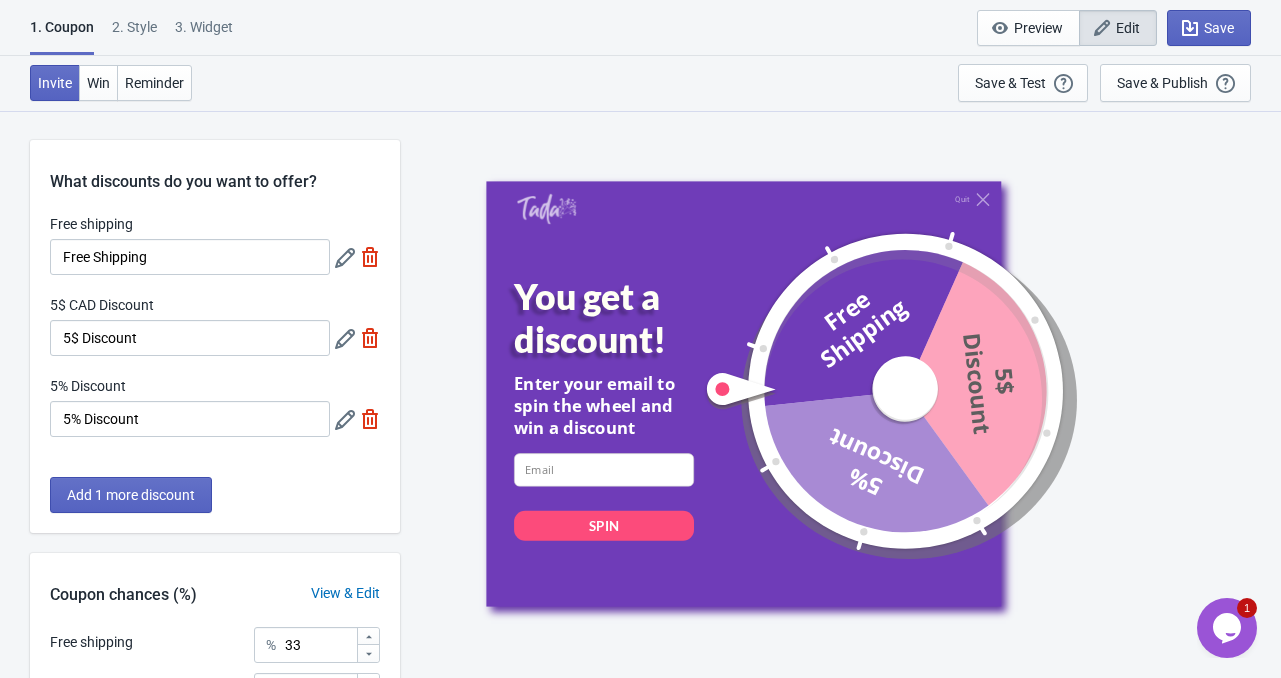 click on "3. Widget" at bounding box center (204, 34) 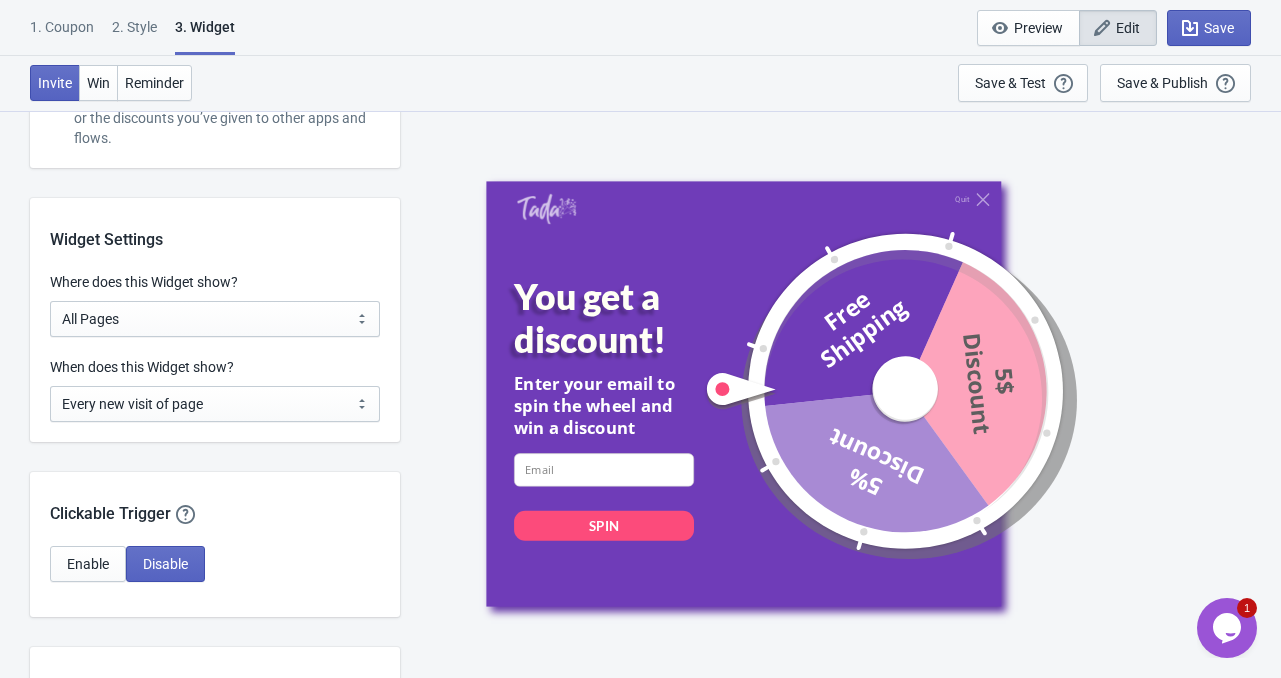 scroll, scrollTop: 1500, scrollLeft: 0, axis: vertical 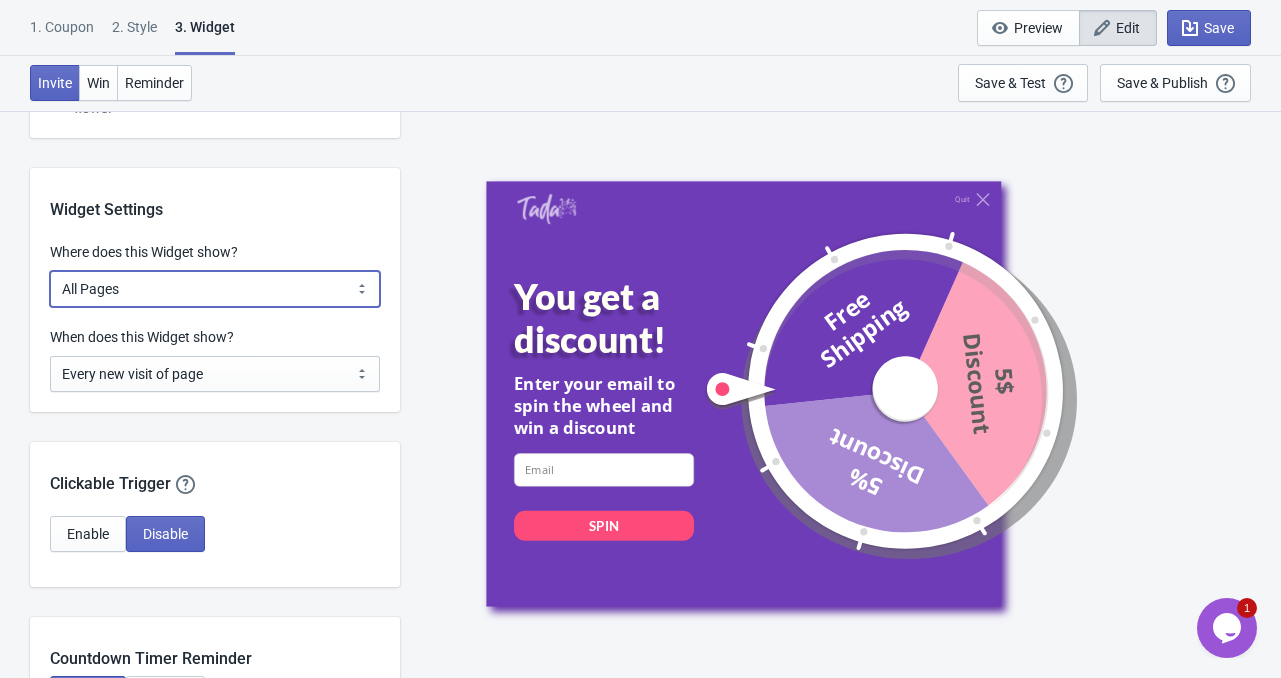 click on "All Pages All Product Pages All Blog Pages All Static Pages Specific Product(s) Specific Blog Posts Specific Pages Specific Collection Homepage Only Specific URL" at bounding box center [215, 289] 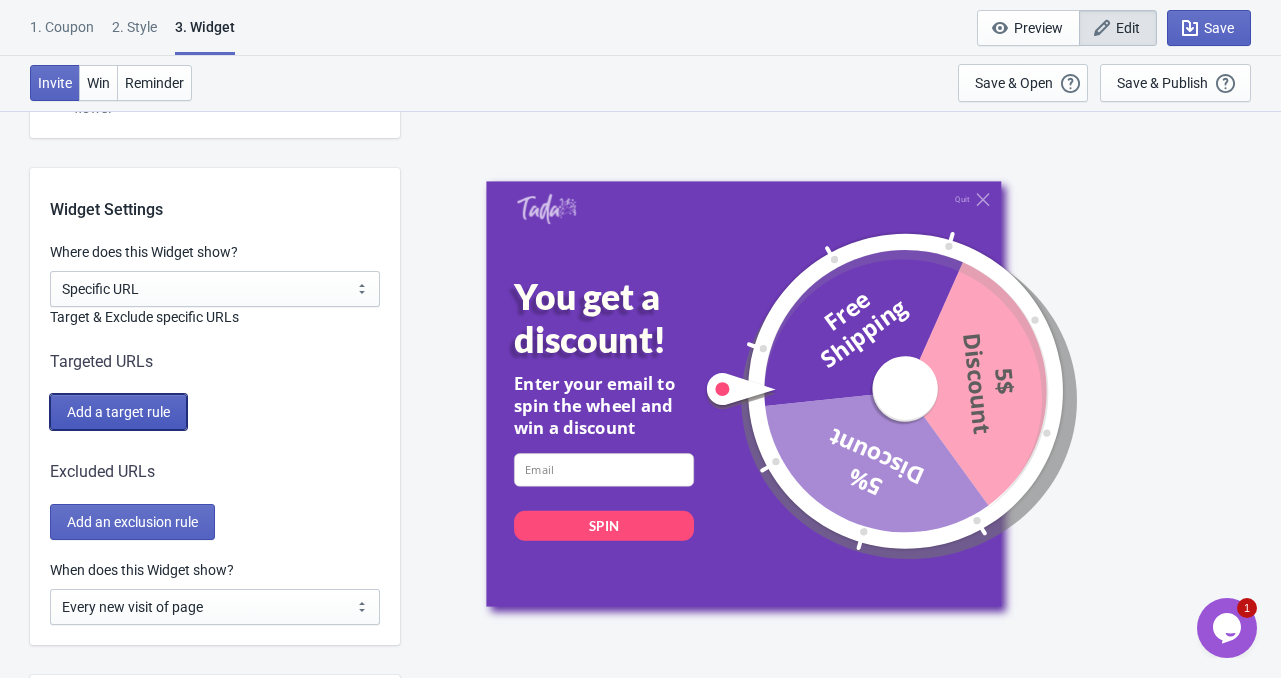 click on "Add a target rule" at bounding box center [118, 412] 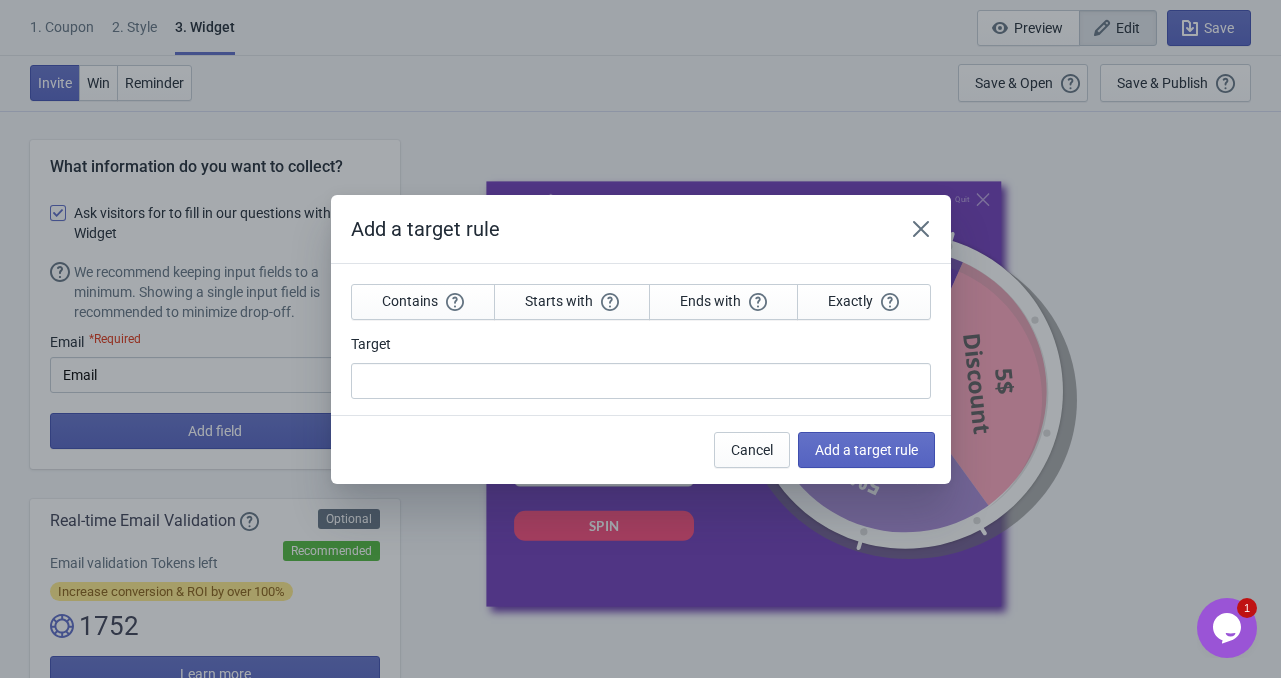 scroll, scrollTop: 0, scrollLeft: 0, axis: both 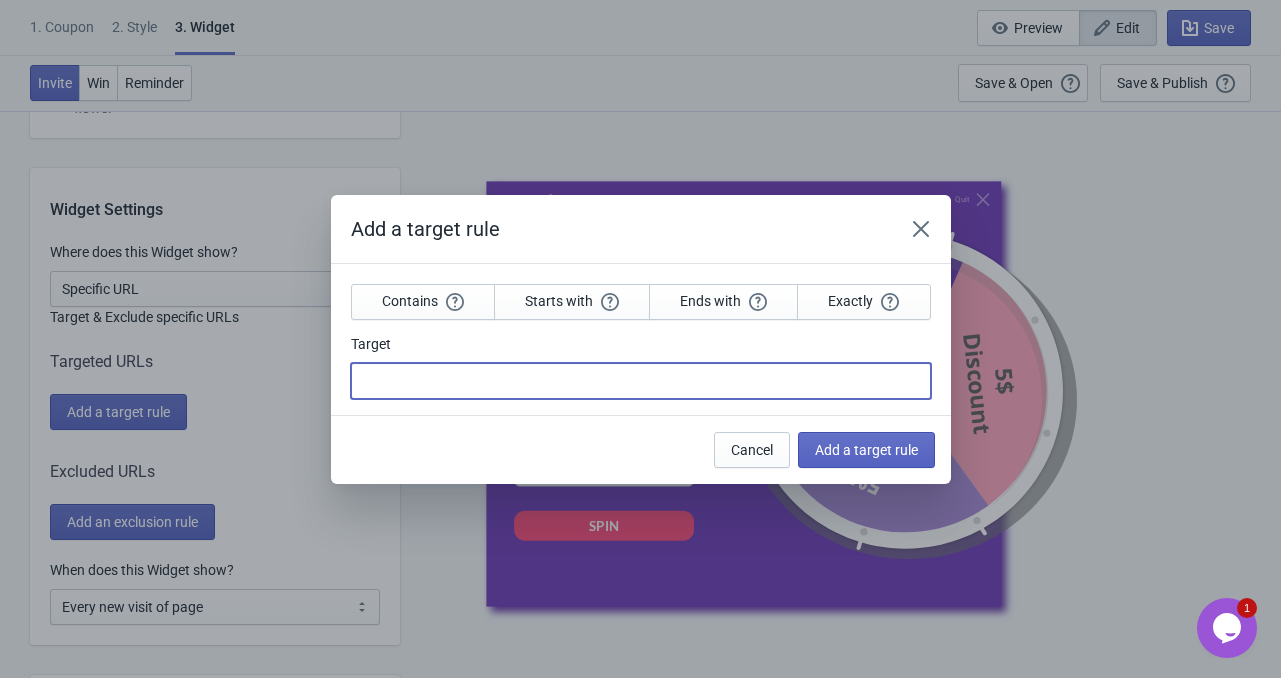 click on "Target" at bounding box center [641, 381] 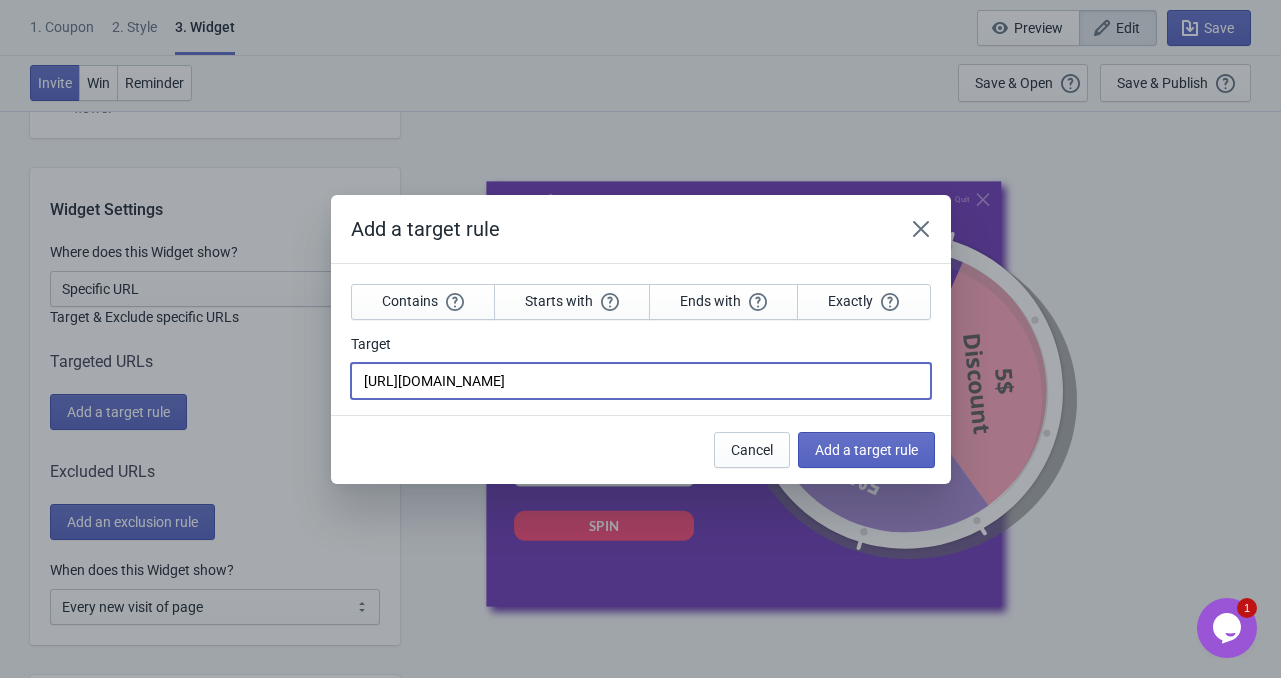 scroll, scrollTop: 0, scrollLeft: 79, axis: horizontal 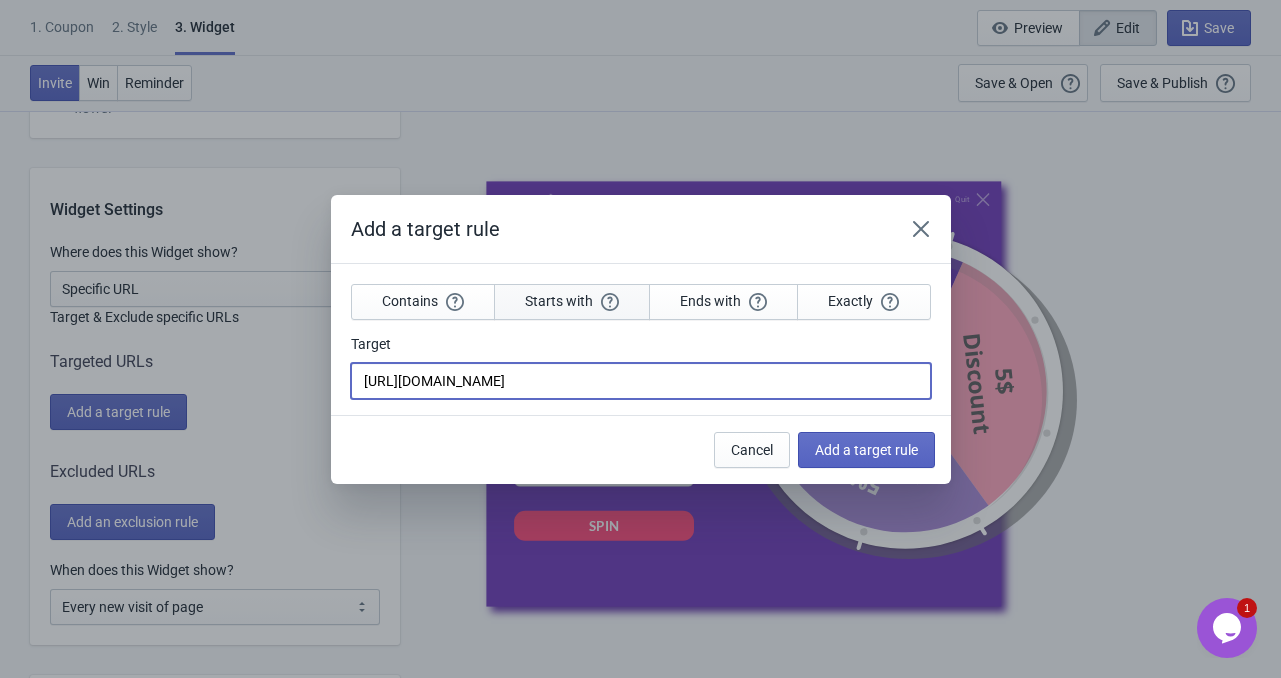 type on "https://thirdparty-wheel-trials.myshopify.com/?tada_preview_widget_id=6818cb5ce1d569040c303a83" 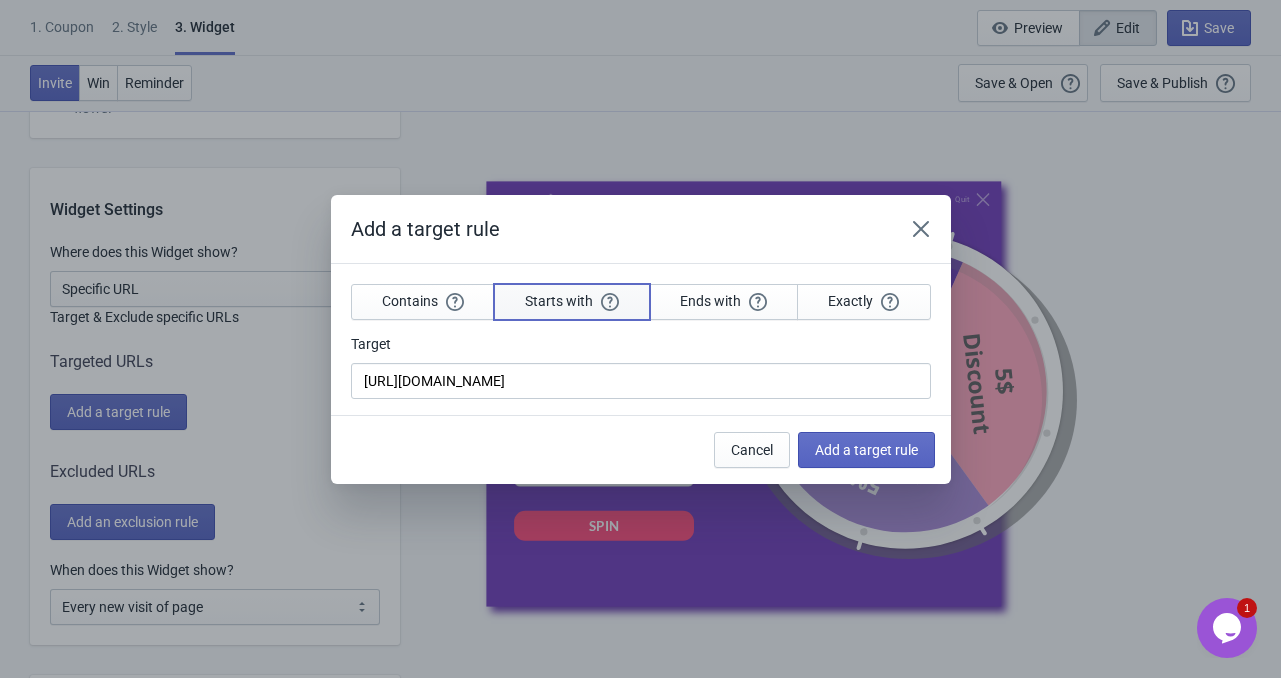 scroll, scrollTop: 0, scrollLeft: 0, axis: both 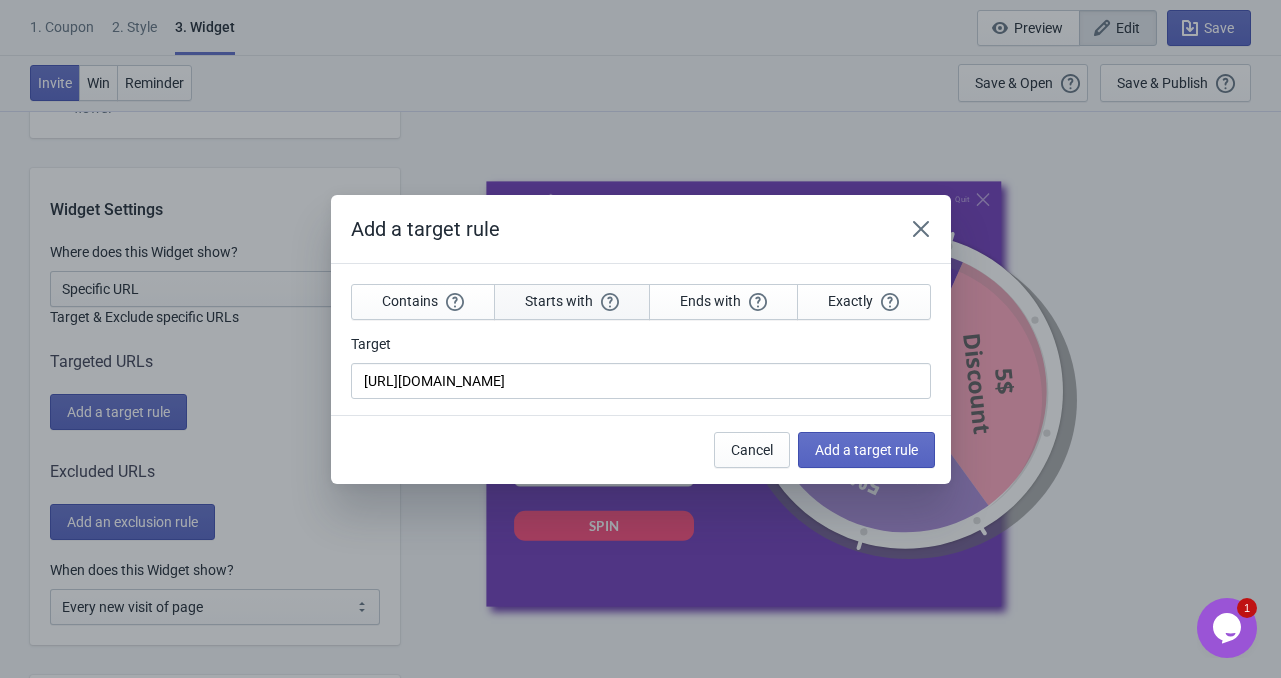 click on "Starts with" at bounding box center [572, 302] 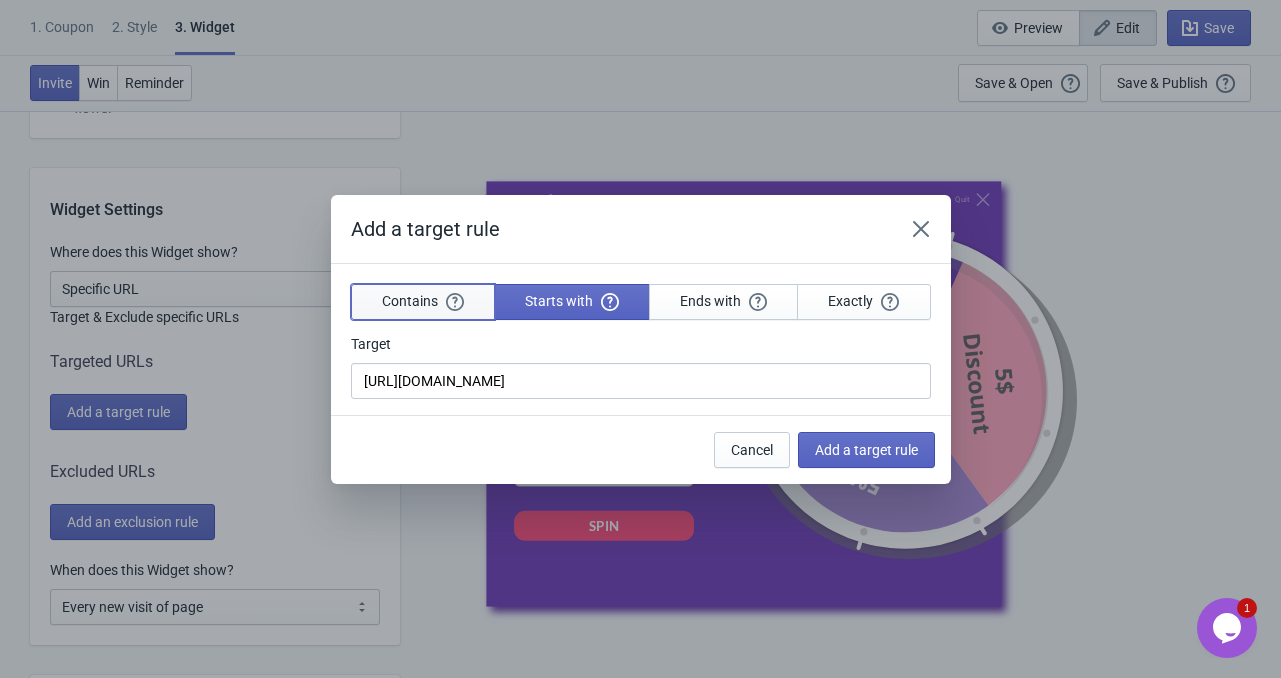 click on "Contains" at bounding box center (423, 302) 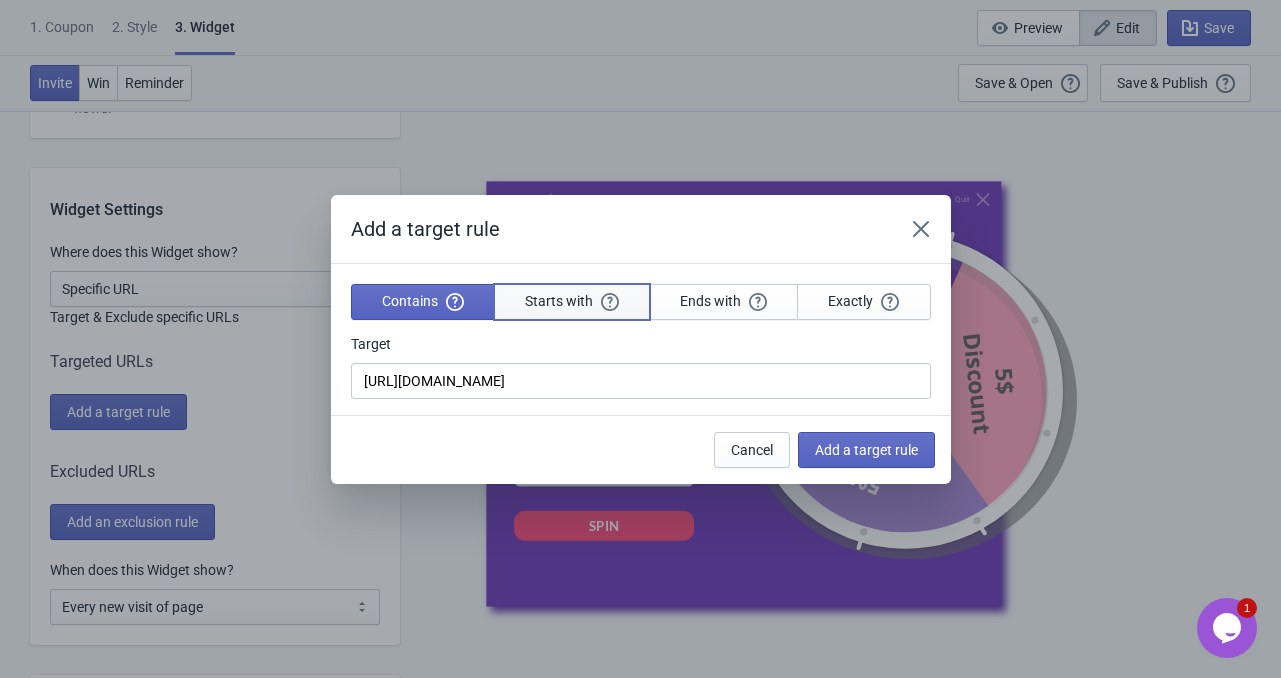 click on "Starts with" at bounding box center (572, 301) 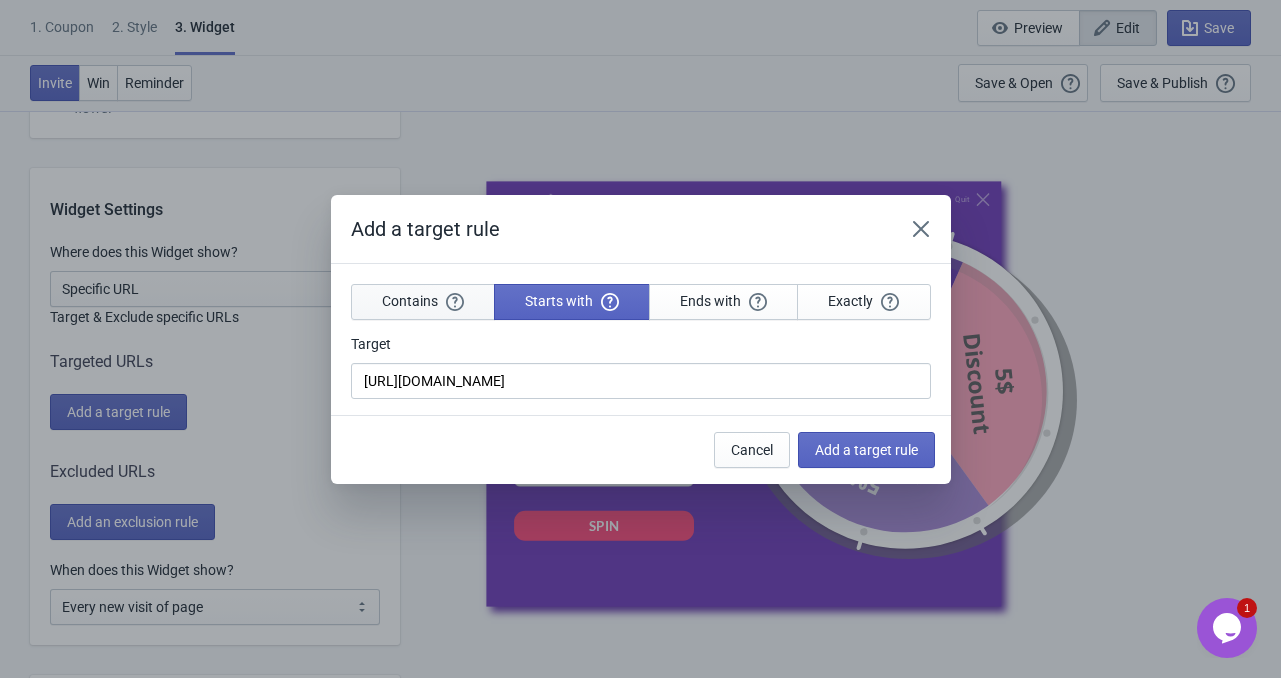click on "Contains" at bounding box center [423, 301] 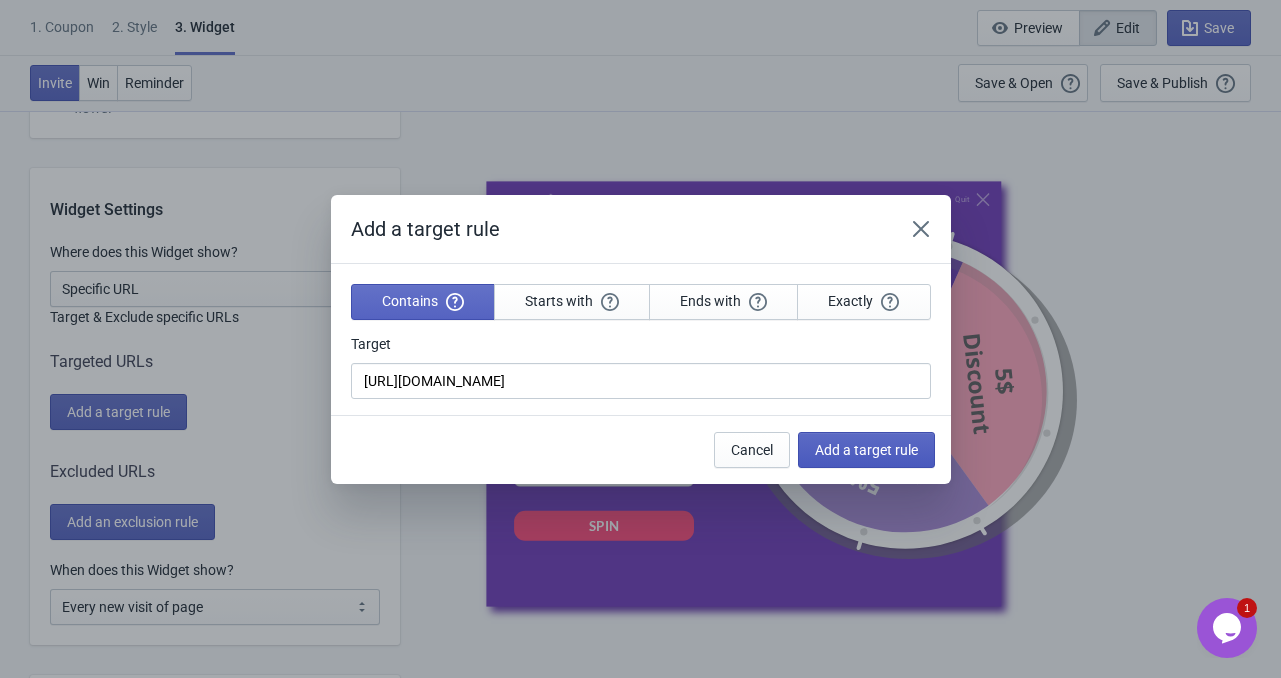 click on "Add a target rule" at bounding box center (866, 450) 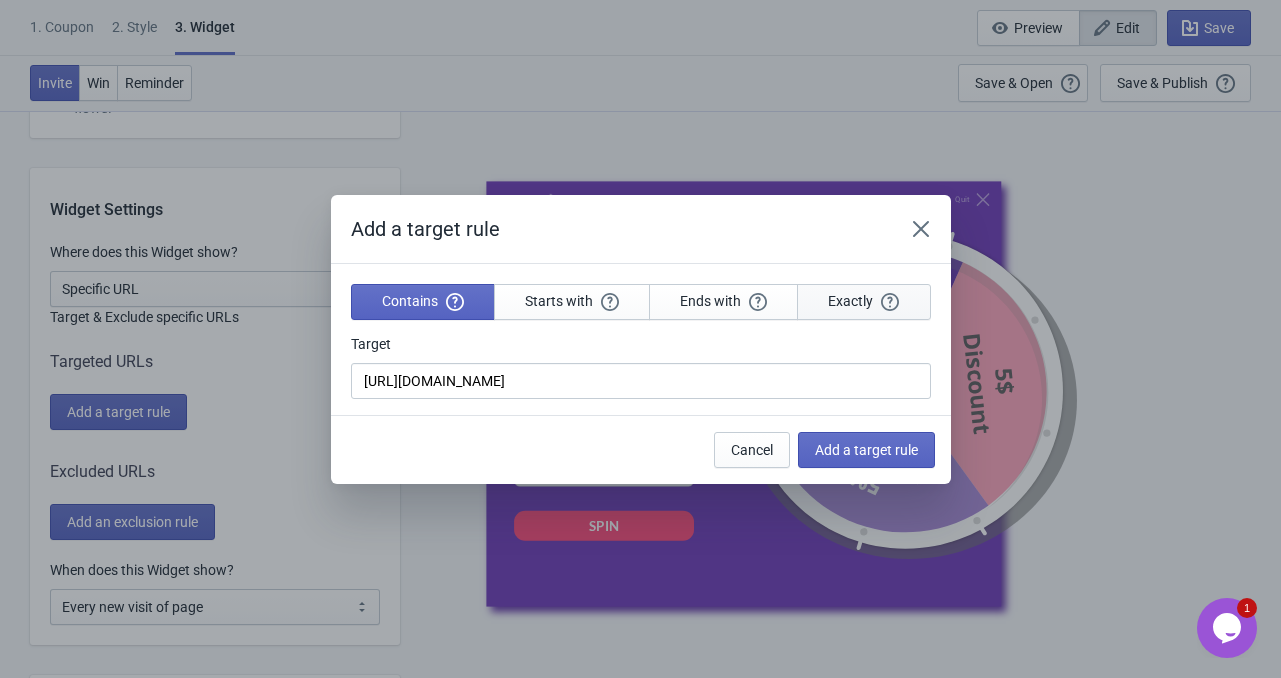scroll, scrollTop: 1500, scrollLeft: 0, axis: vertical 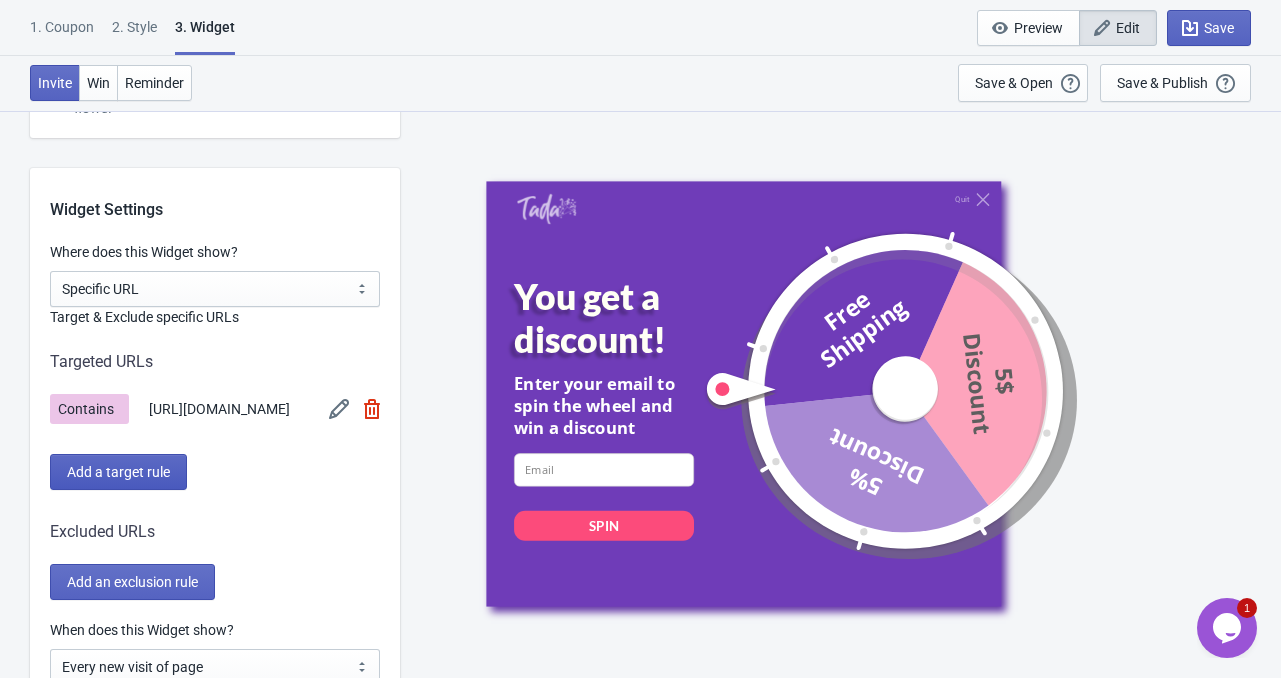 click on "Add a target rule" at bounding box center [118, 472] 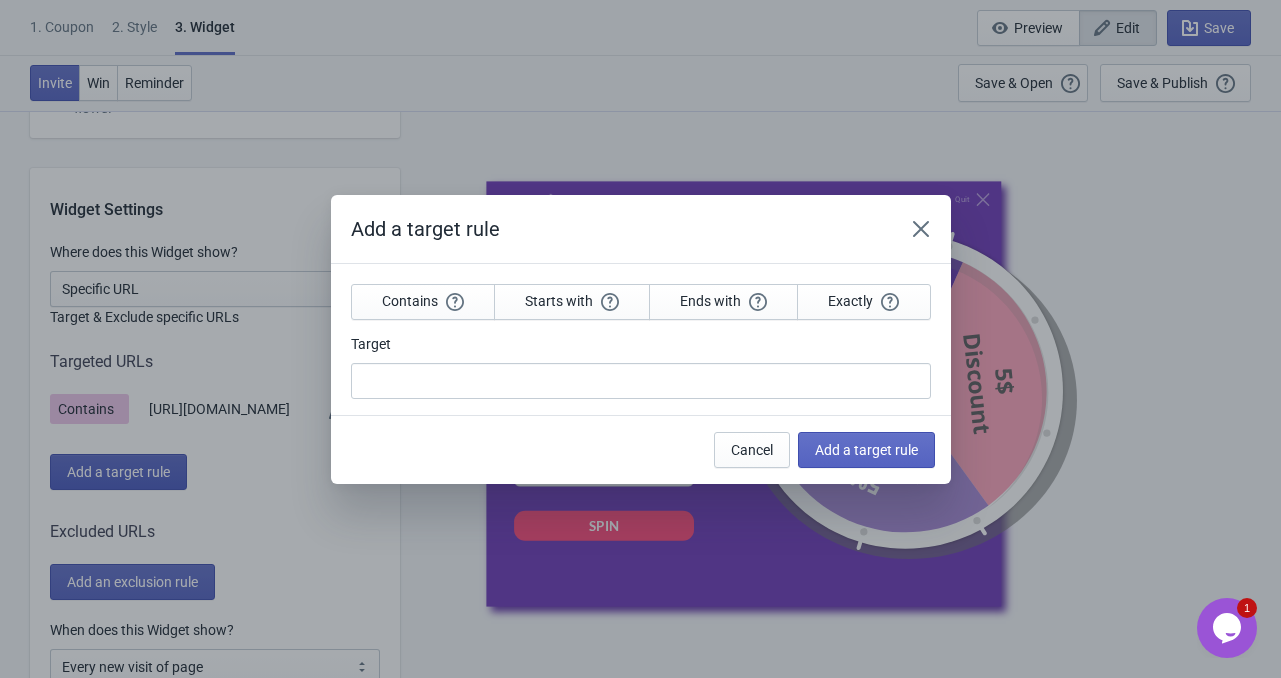 scroll, scrollTop: 0, scrollLeft: 0, axis: both 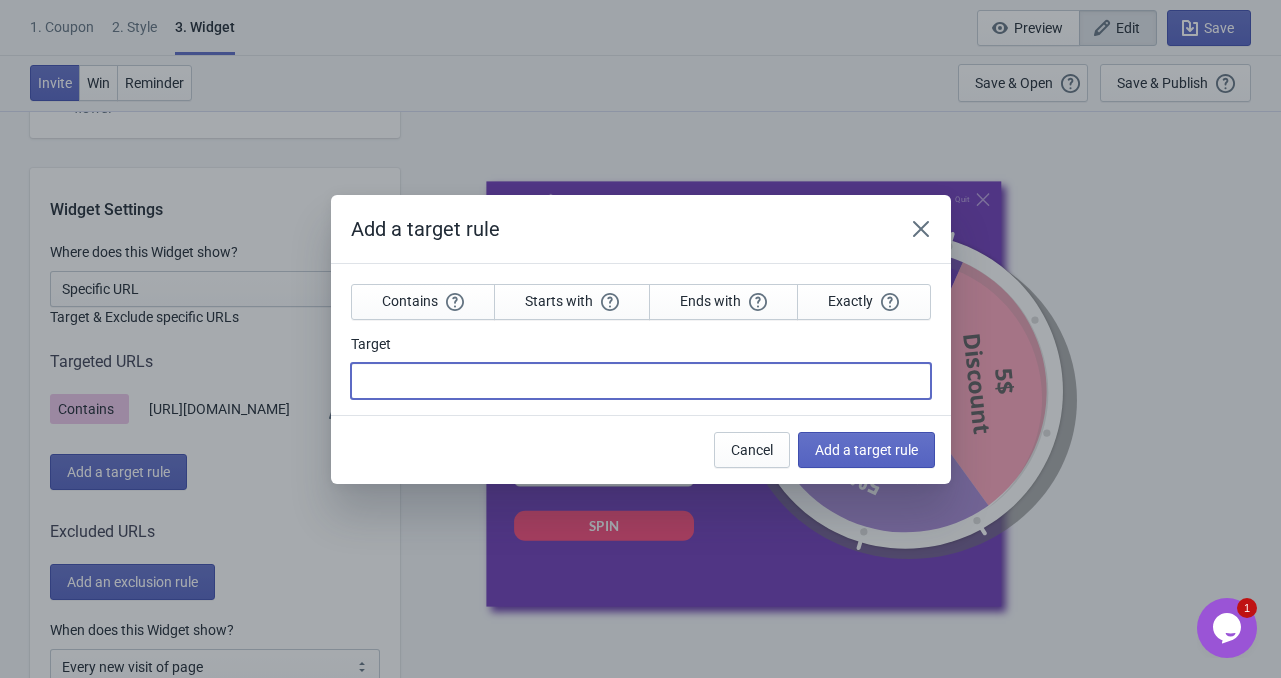 click on "Target" at bounding box center (641, 381) 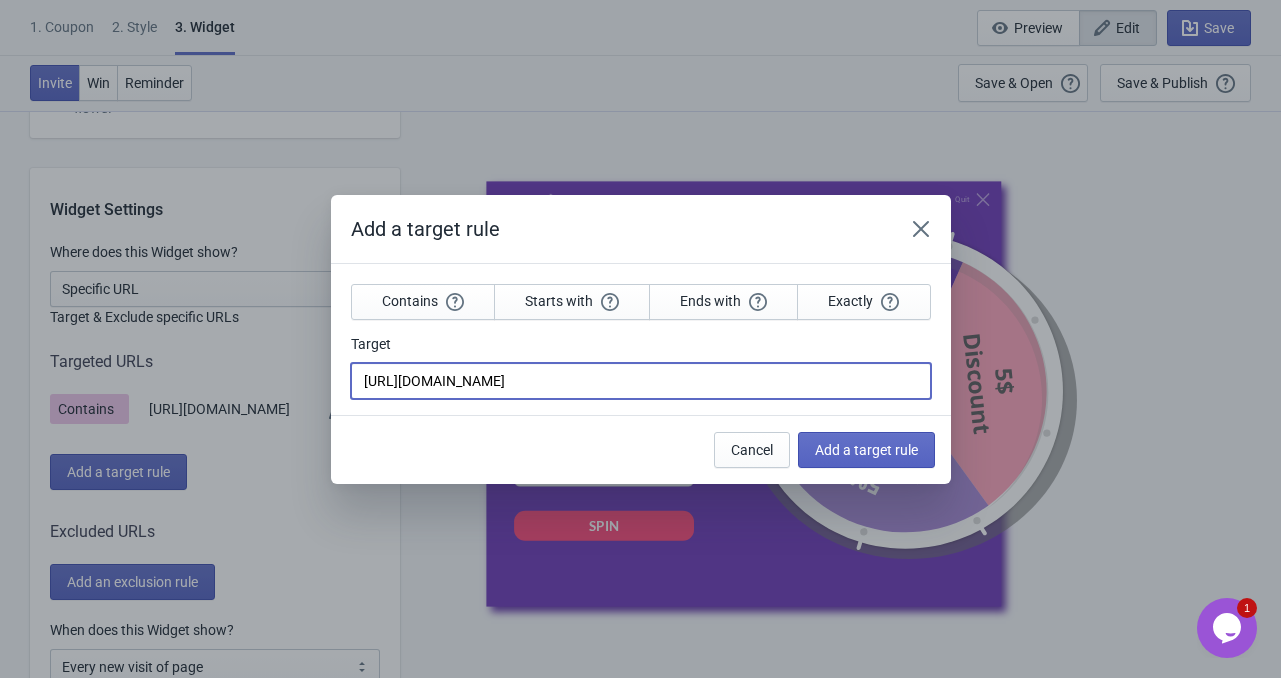 scroll, scrollTop: 0, scrollLeft: 8, axis: horizontal 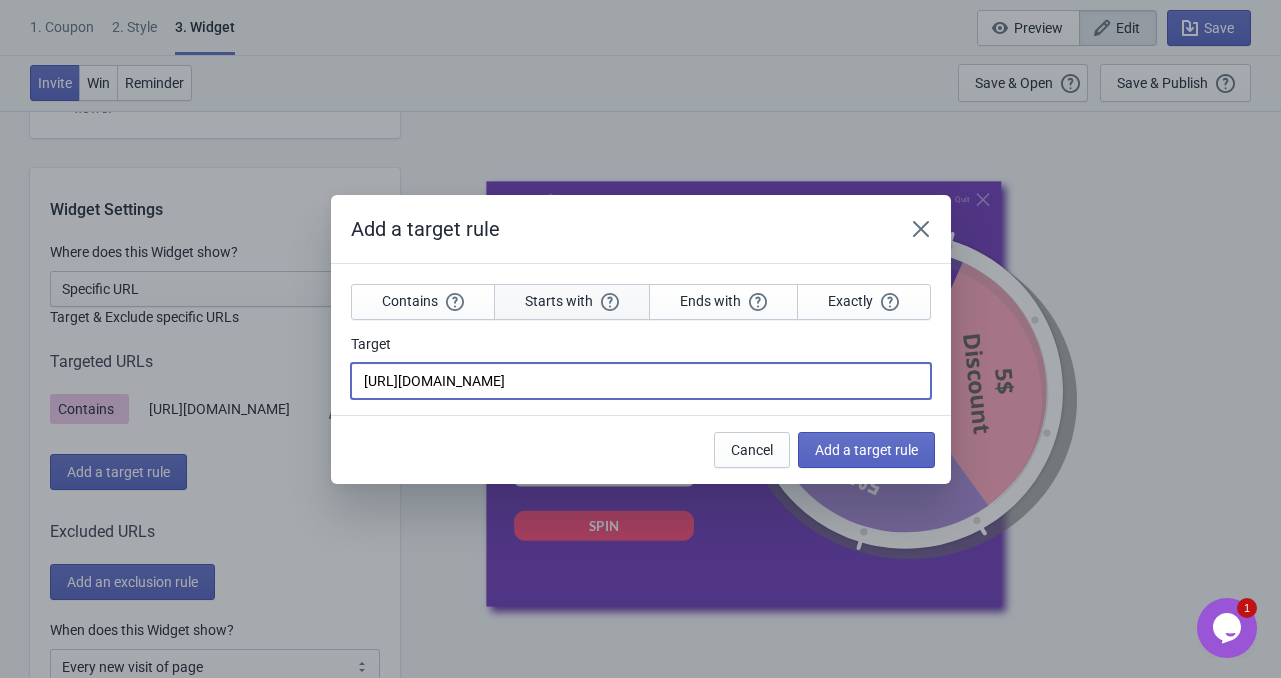type on "[URL][DOMAIN_NAME]" 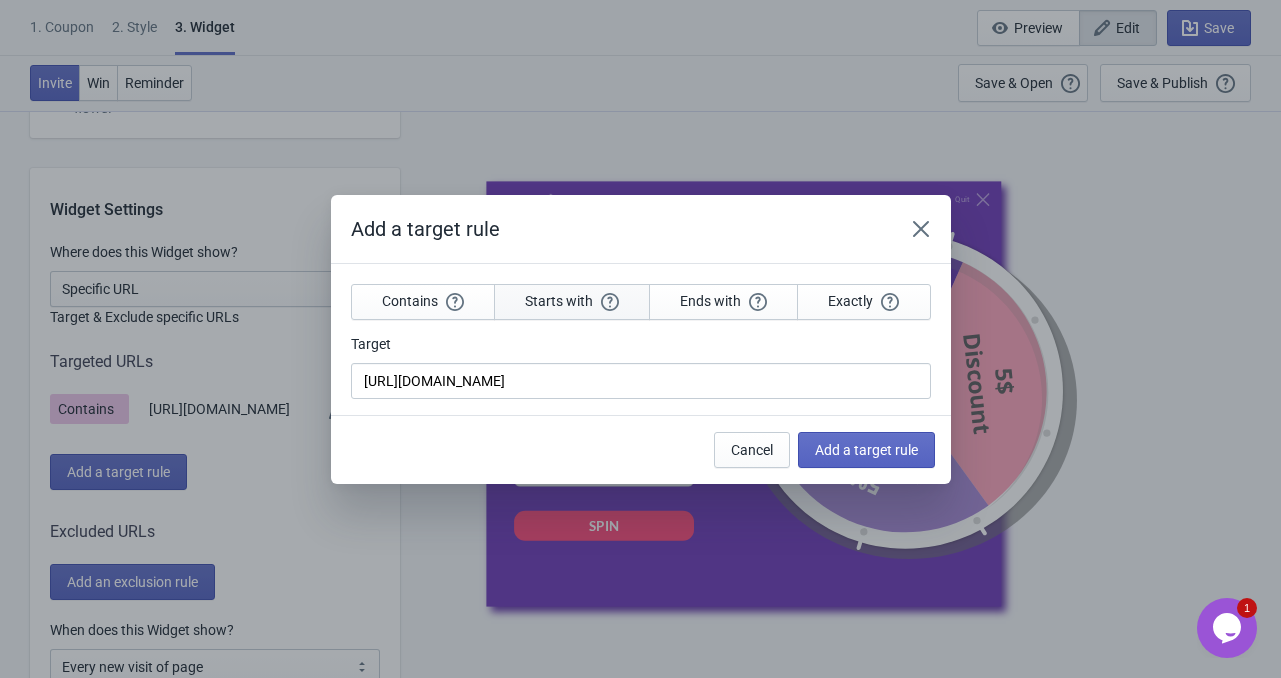 click on "Starts with" at bounding box center (572, 302) 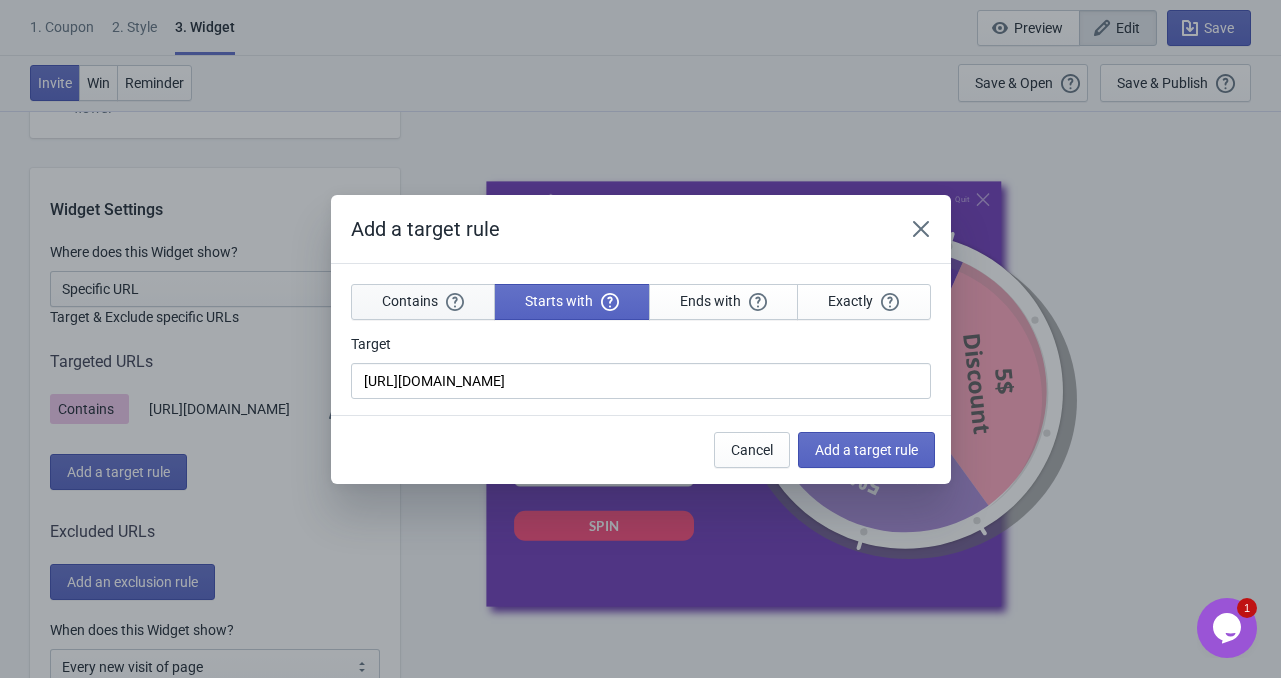 click on "Contains" at bounding box center (423, 301) 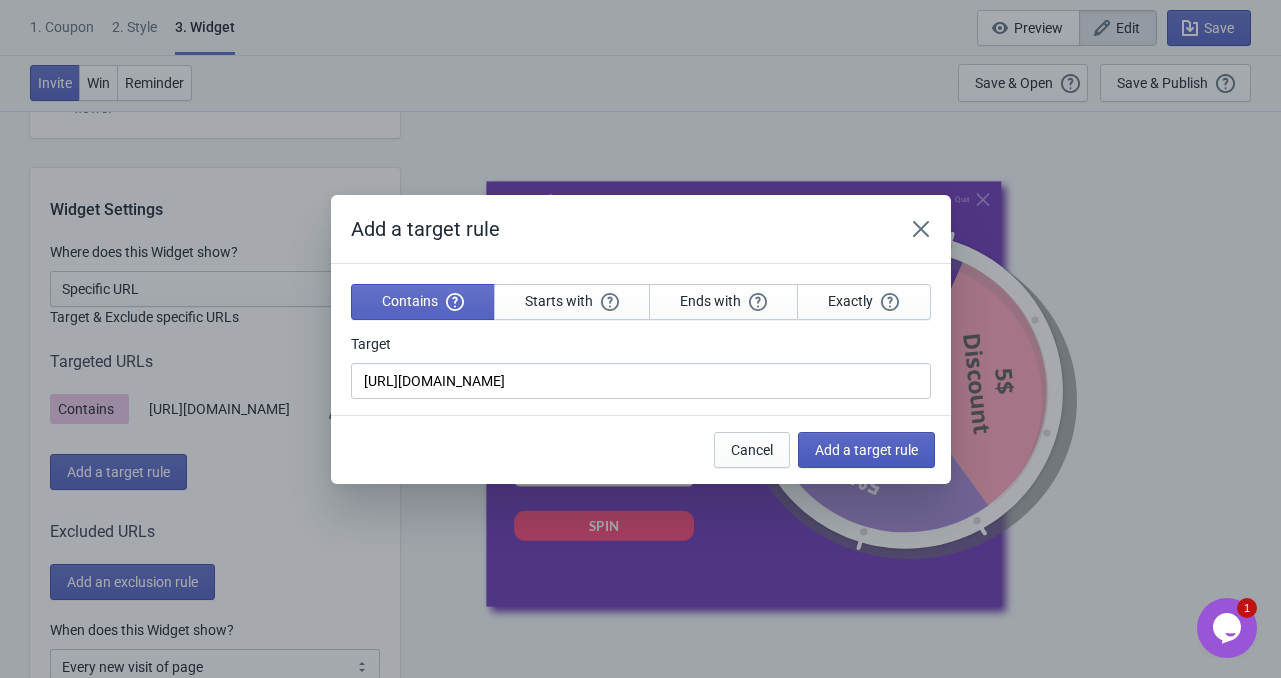 click on "Add a target rule" at bounding box center [866, 450] 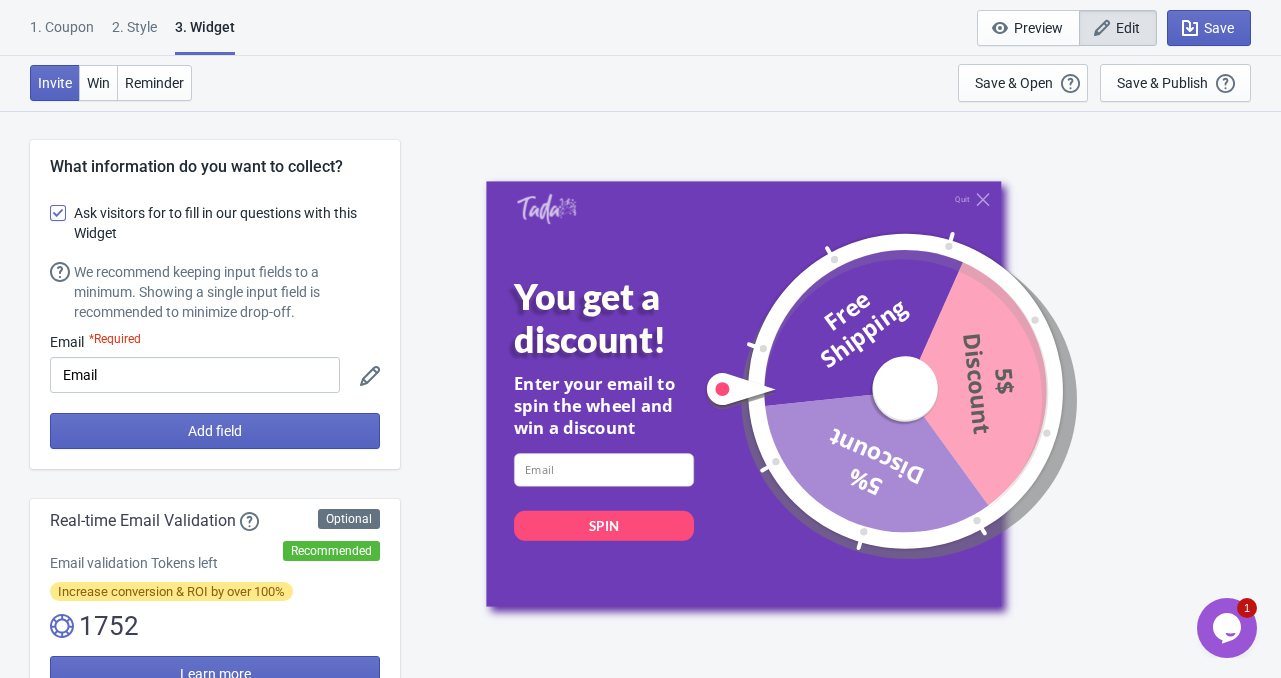 scroll, scrollTop: 1500, scrollLeft: 0, axis: vertical 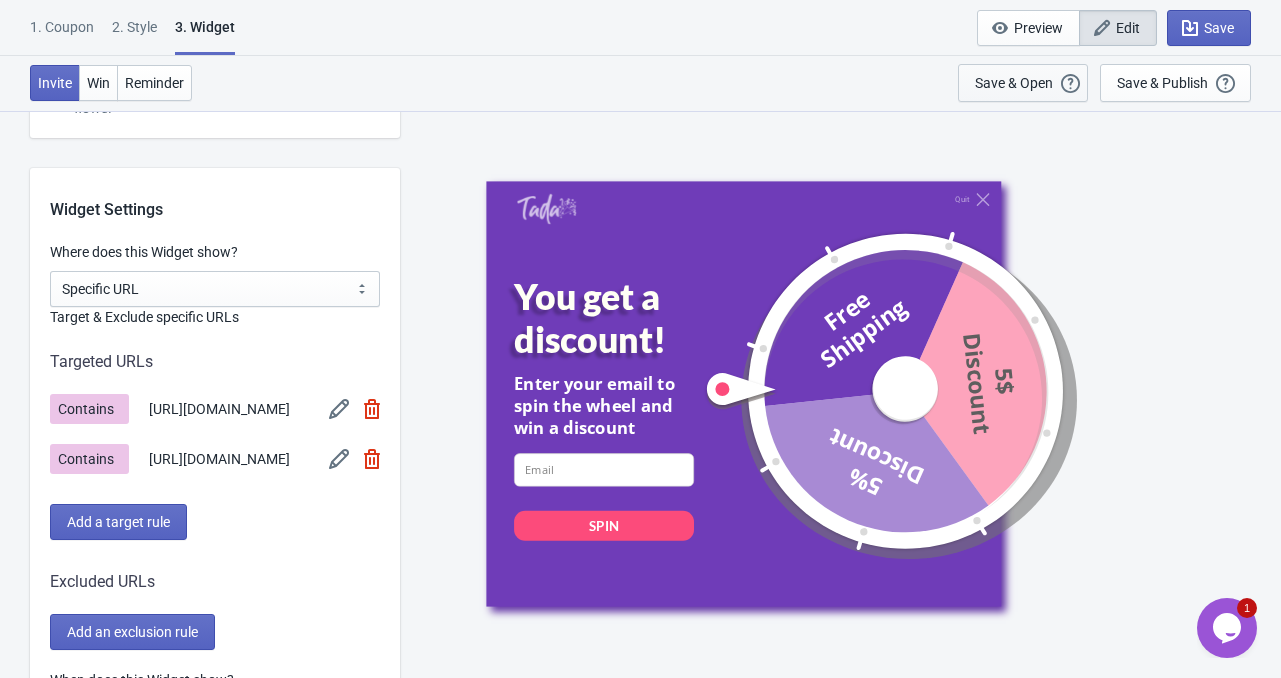 click on "Save & Open" at bounding box center (1014, 83) 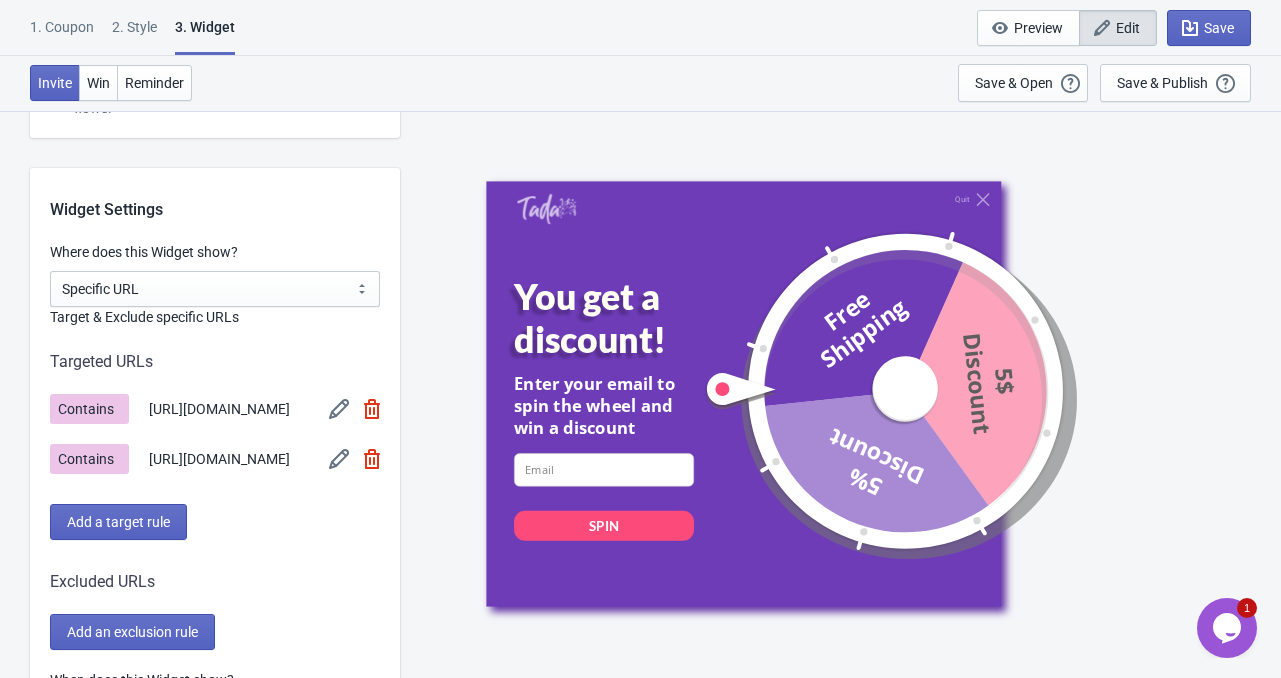 click at bounding box center (372, 409) 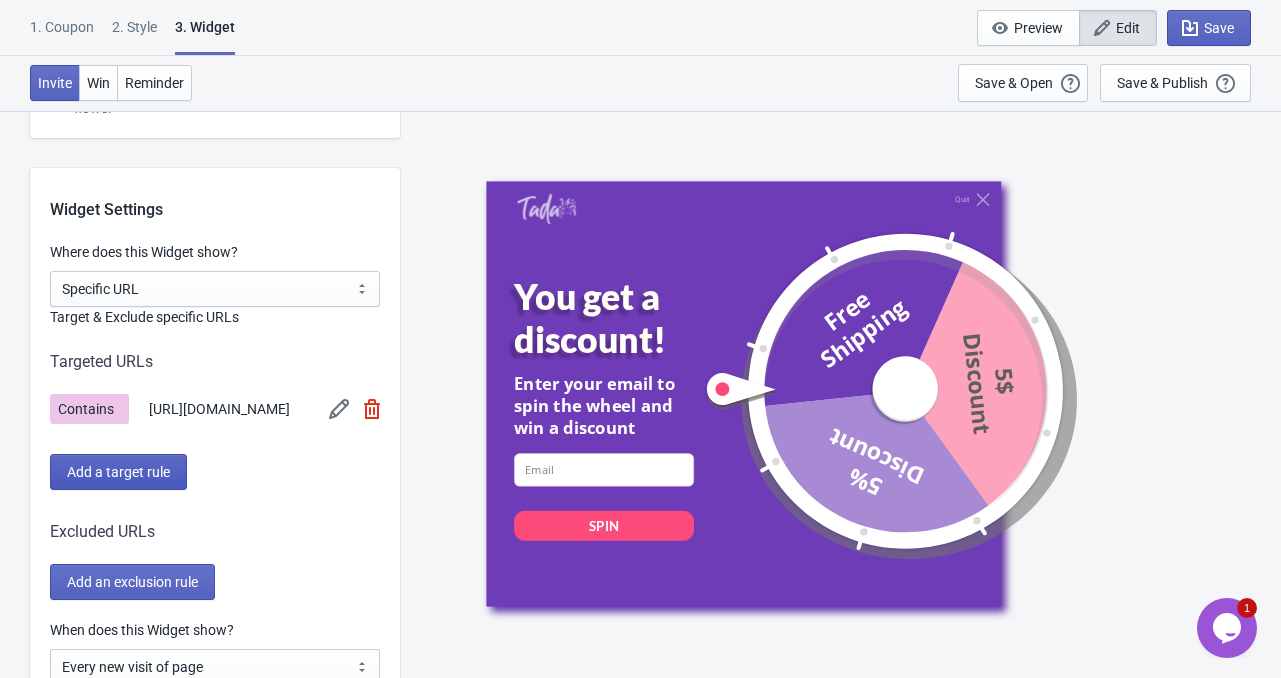 click on "Add a target rule" at bounding box center (118, 472) 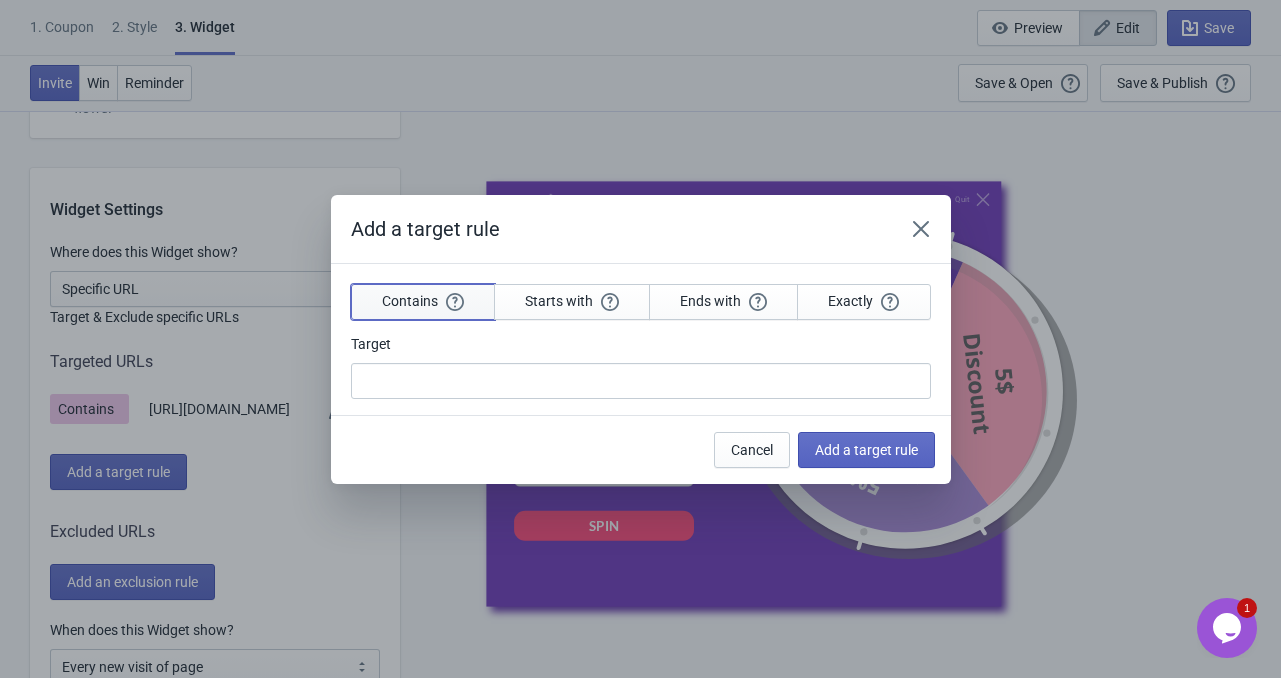 click on "Contains" at bounding box center [423, 302] 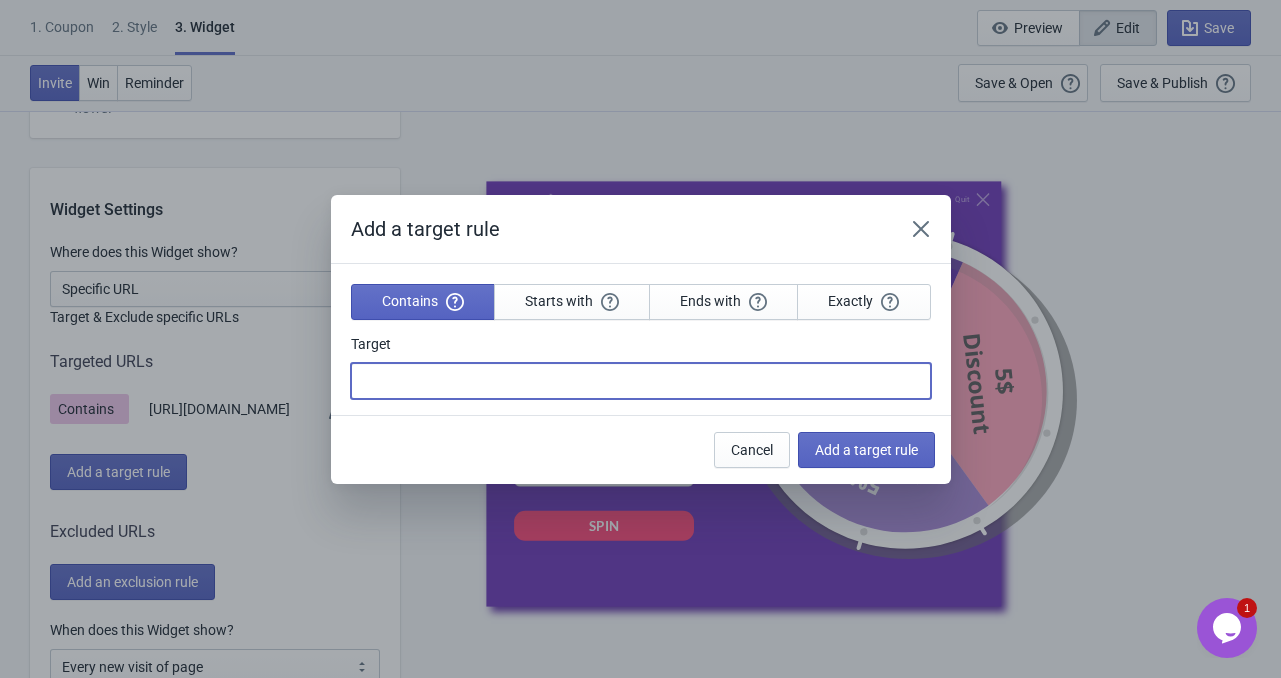 click on "Target" at bounding box center [641, 381] 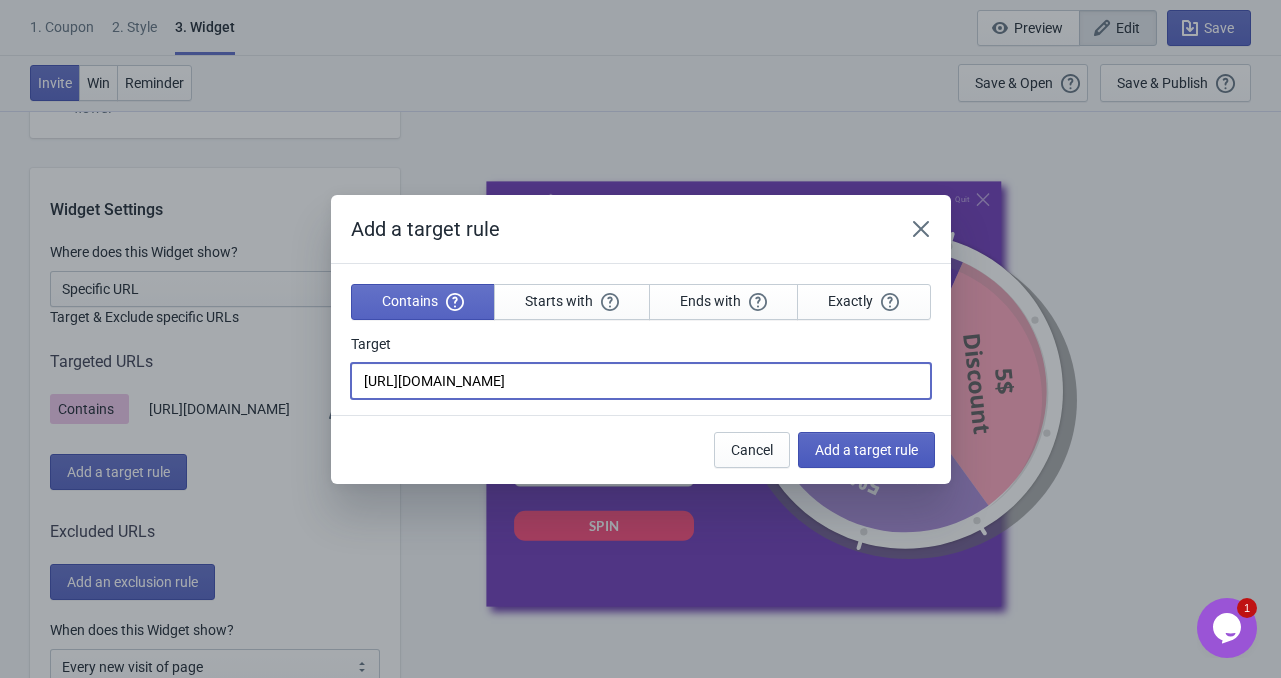 type on "[URL][DOMAIN_NAME]" 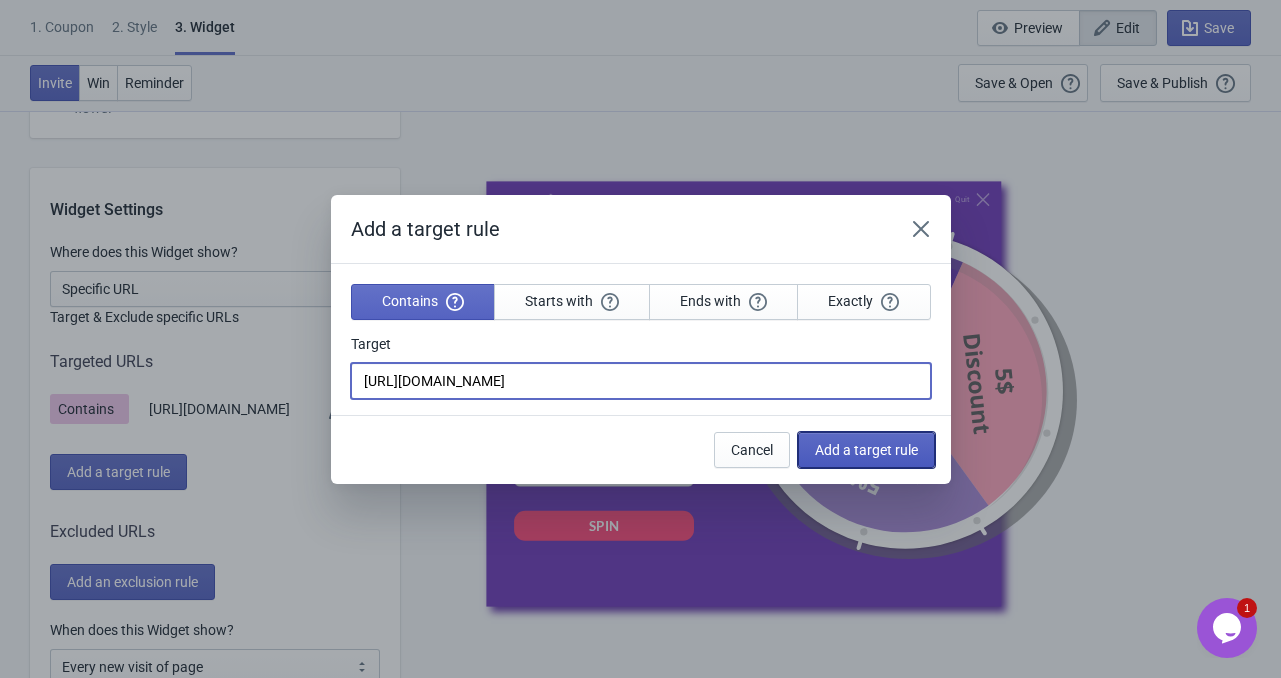 click on "Add a target rule" at bounding box center (866, 450) 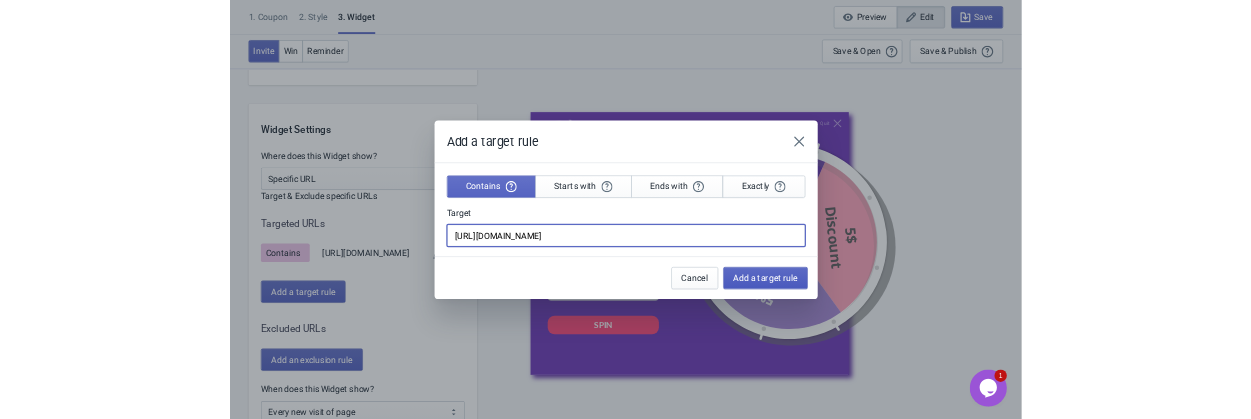 scroll, scrollTop: 1500, scrollLeft: 0, axis: vertical 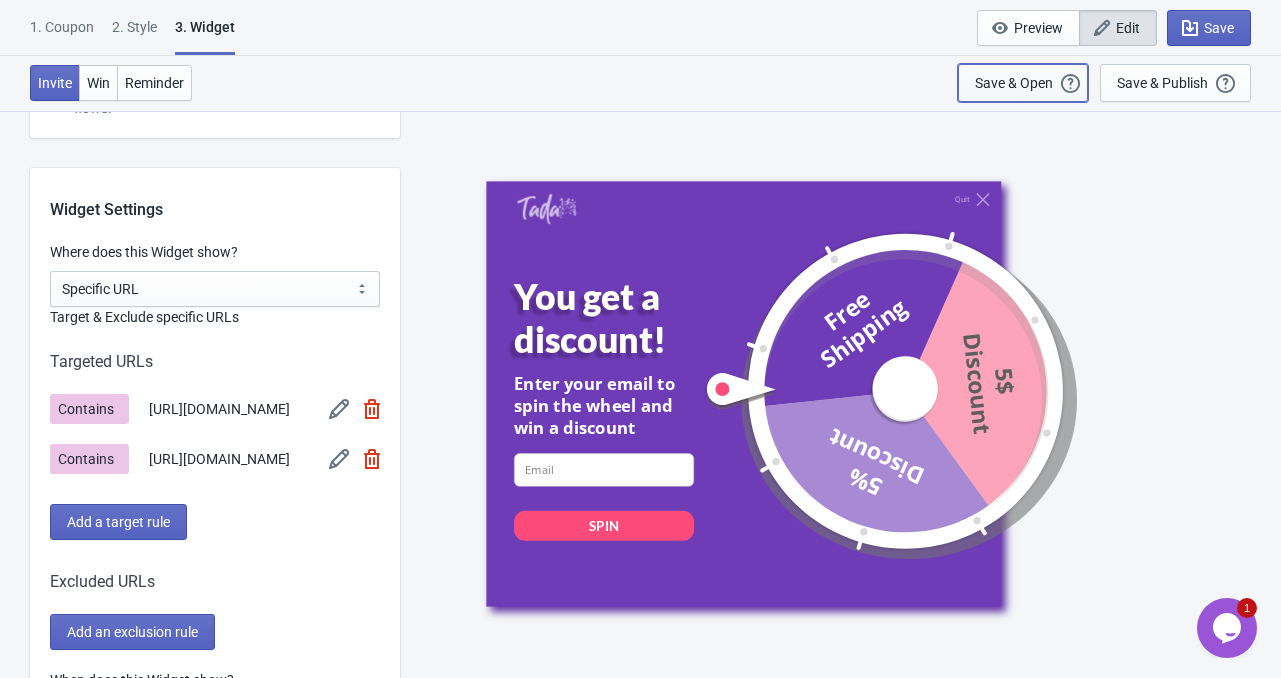 click on "Save & Open Open a Widget Preview of your site so that you can try it out. It will show over and over again on every page view (test mode). Your Widget will NOT be visibile to your visitors until you click “Save & Publish”" at bounding box center (1023, 83) 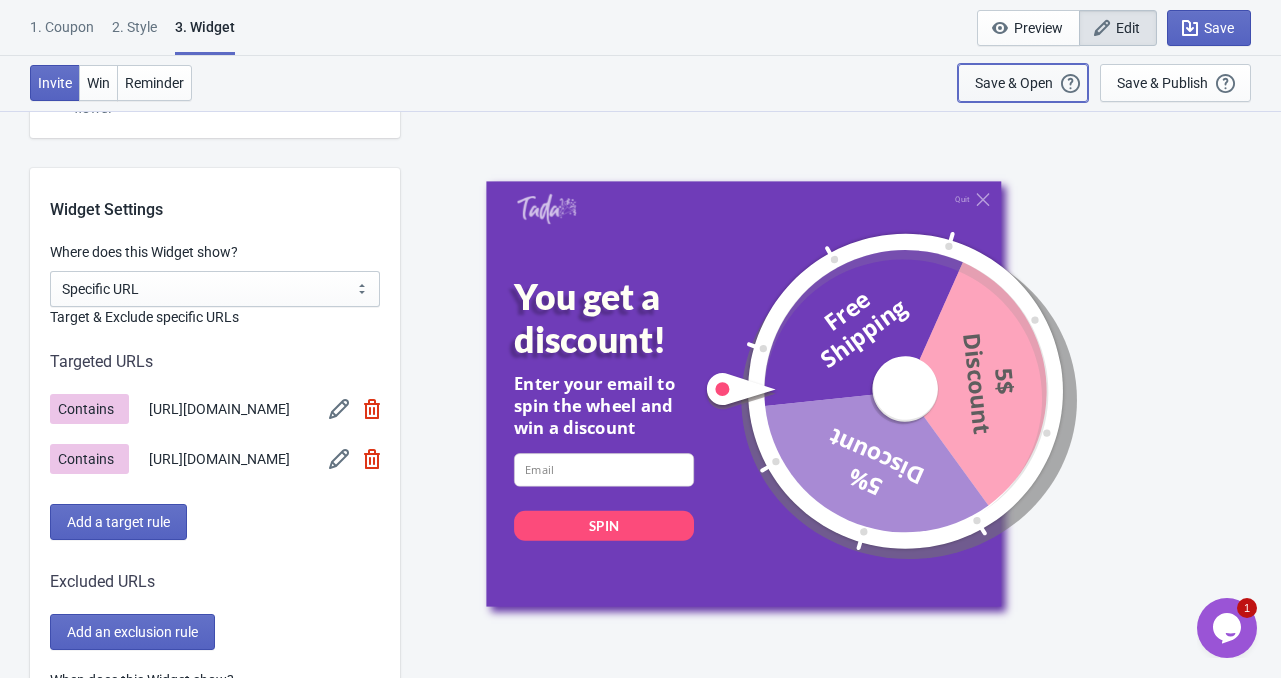 click on "Save & Open" at bounding box center (1014, 83) 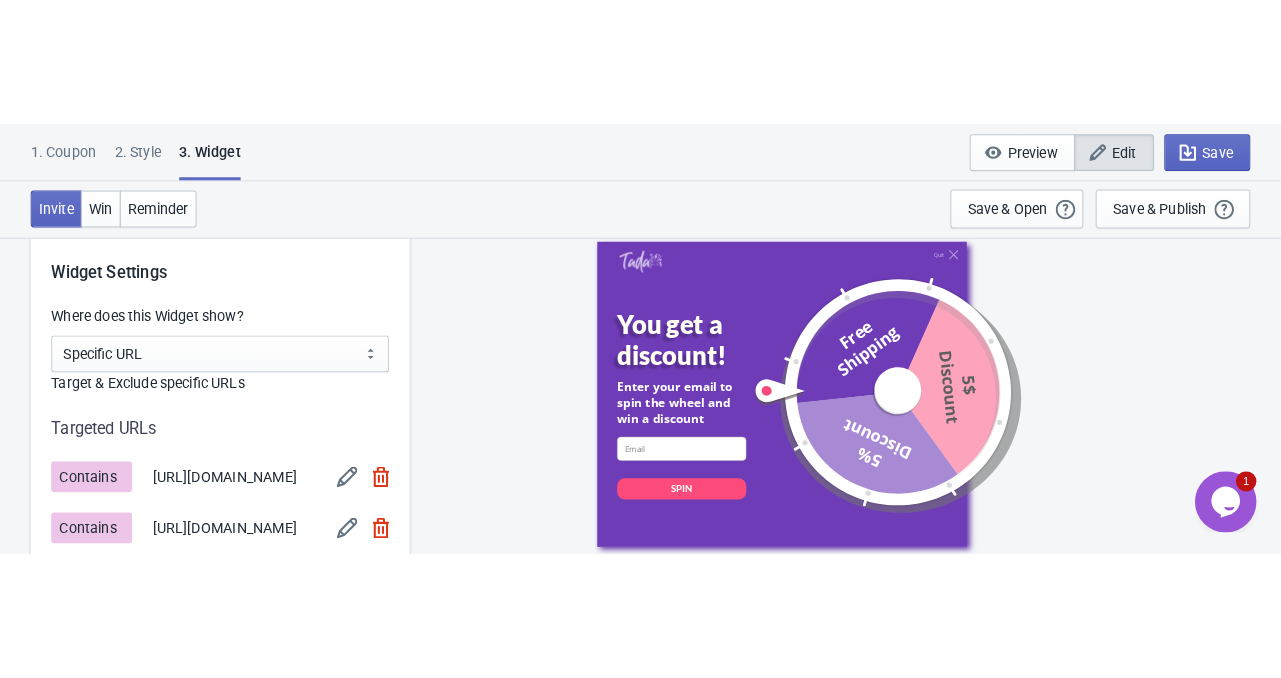scroll, scrollTop: 1700, scrollLeft: 0, axis: vertical 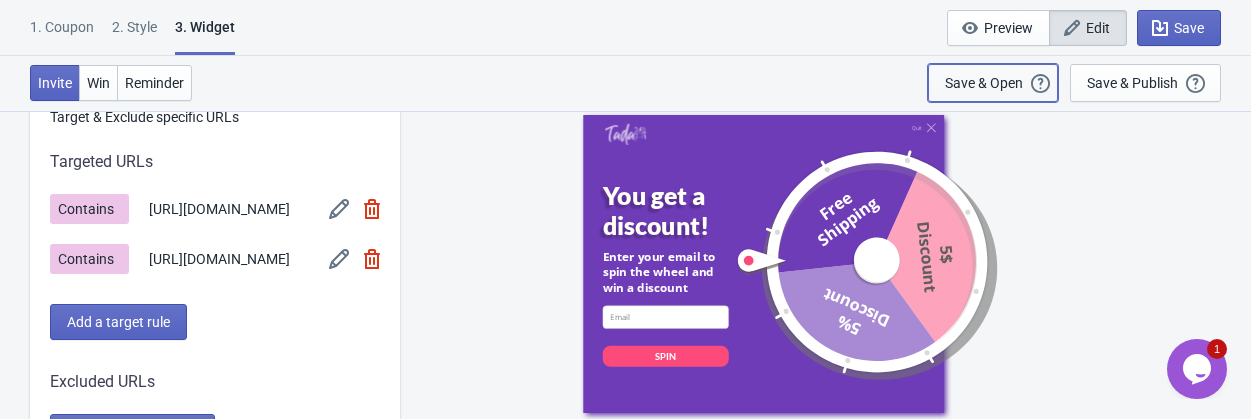 click on "Save & Open" at bounding box center [984, 83] 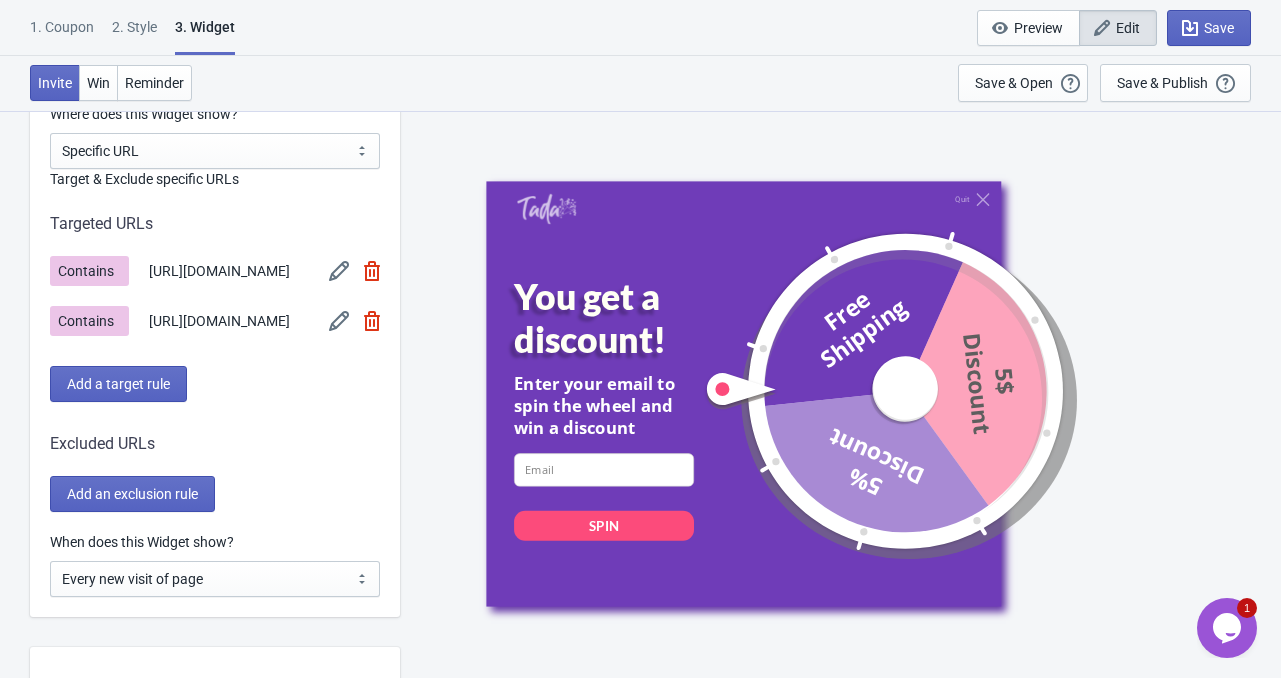 scroll, scrollTop: 1800, scrollLeft: 0, axis: vertical 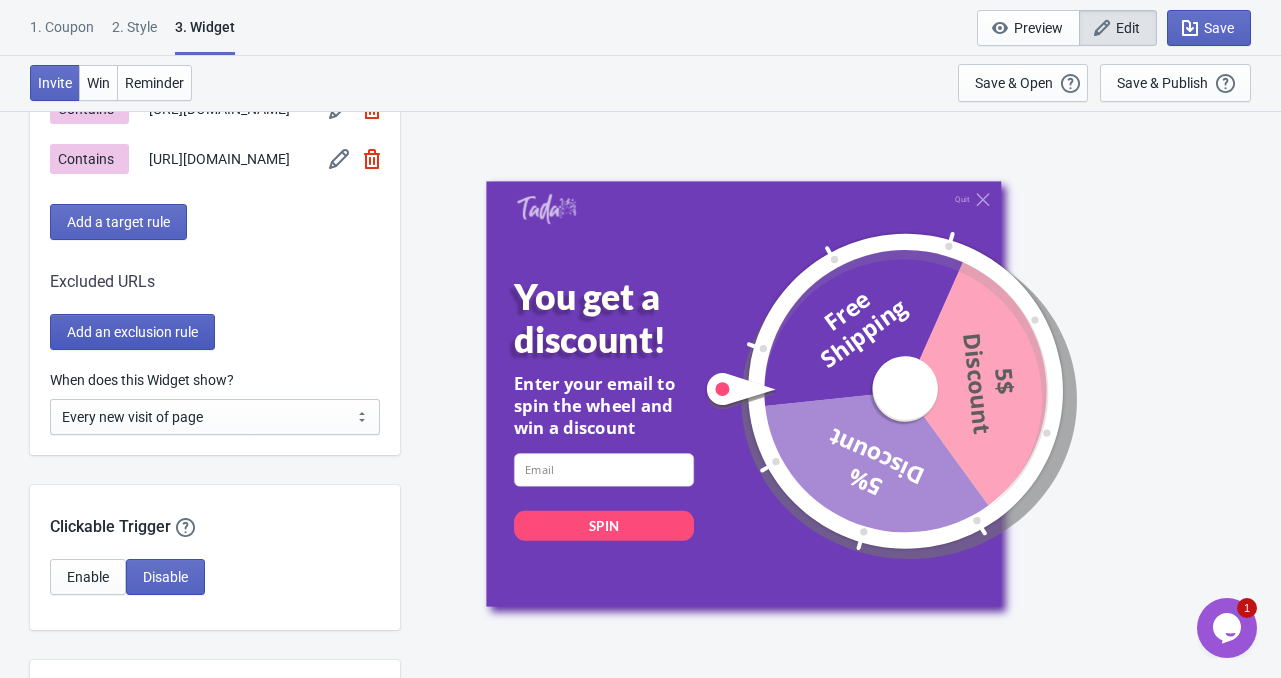 click on "Add an exclusion rule" at bounding box center (132, 332) 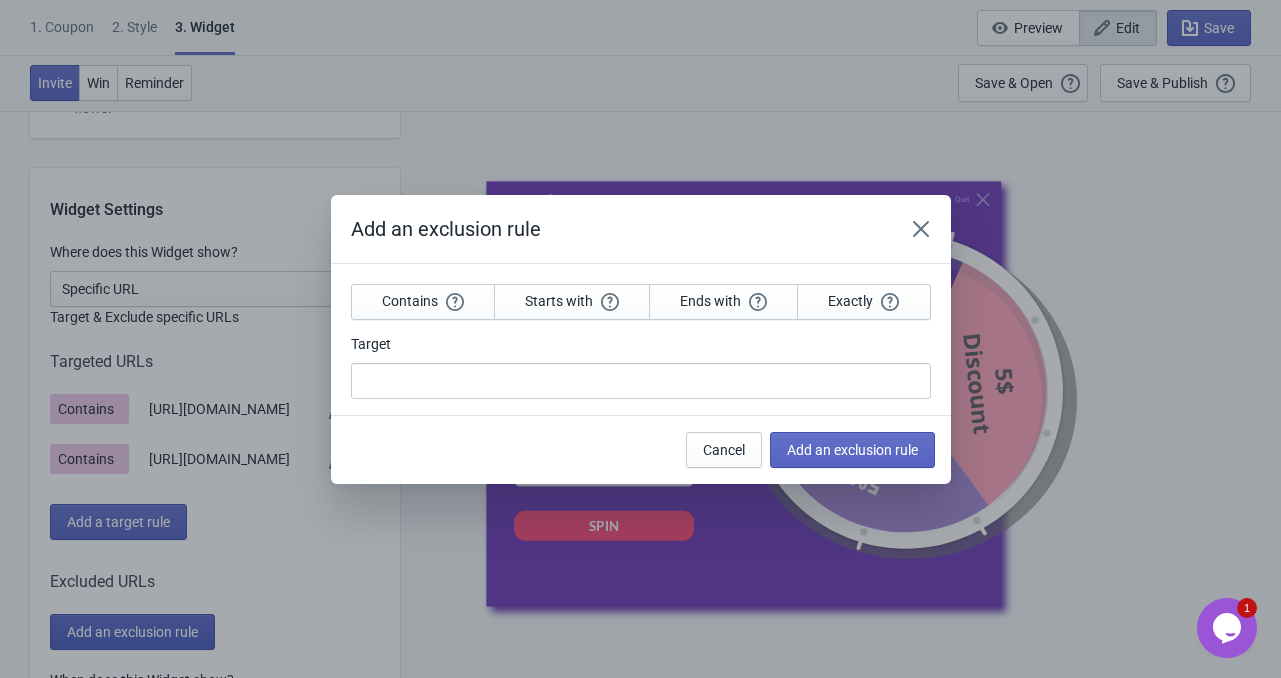 scroll, scrollTop: 0, scrollLeft: 0, axis: both 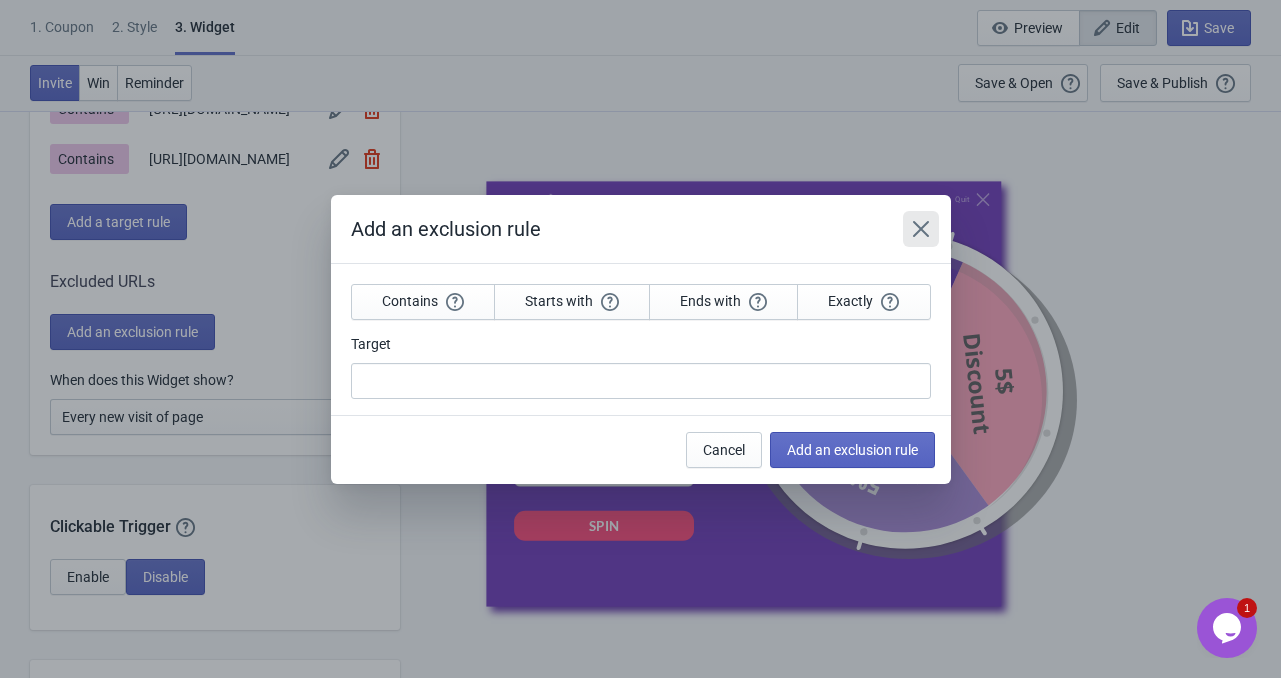 click 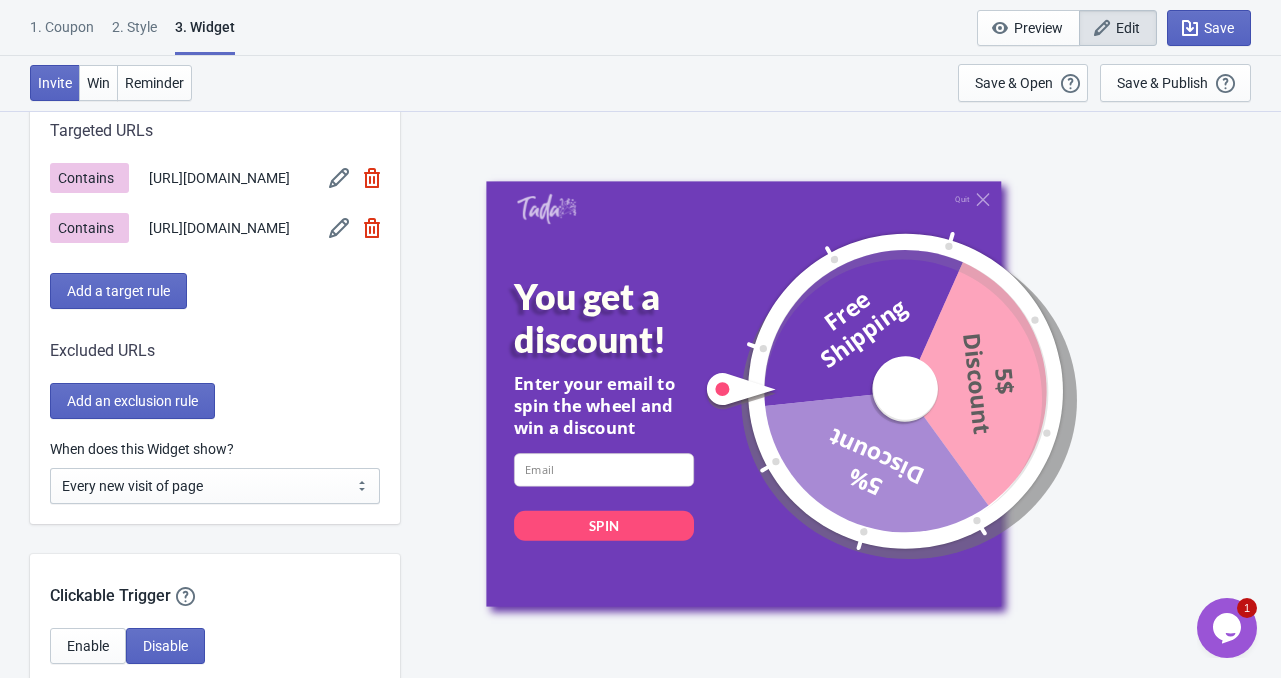 scroll, scrollTop: 1700, scrollLeft: 0, axis: vertical 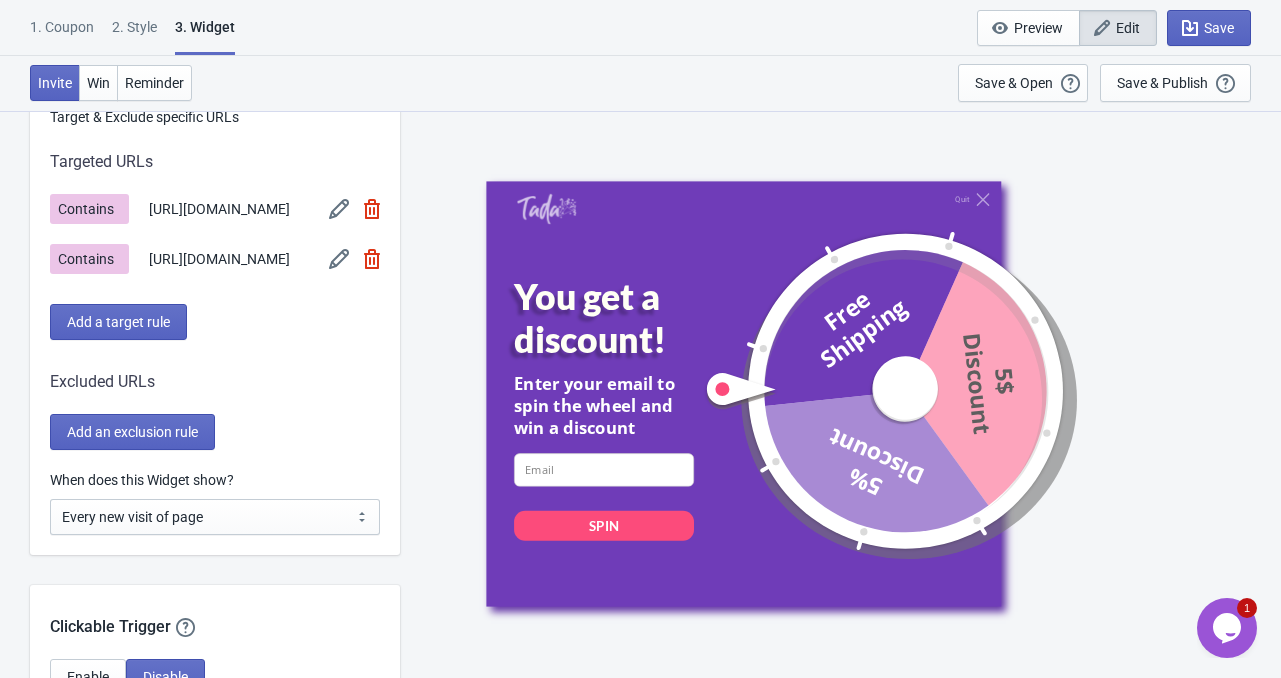 click on "Contains https://thirdparty-wheel-trials.myshopify.com/collections/frontpage/products/cool-lemons" at bounding box center [215, 209] 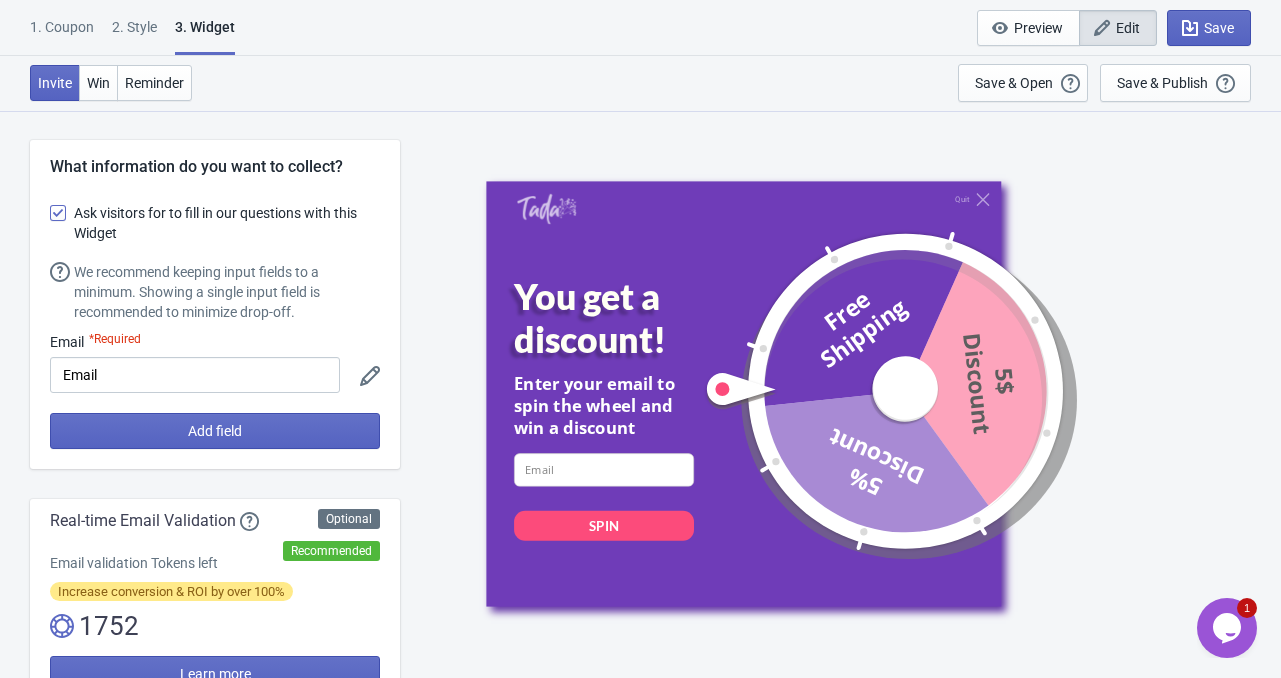 scroll, scrollTop: 1700, scrollLeft: 0, axis: vertical 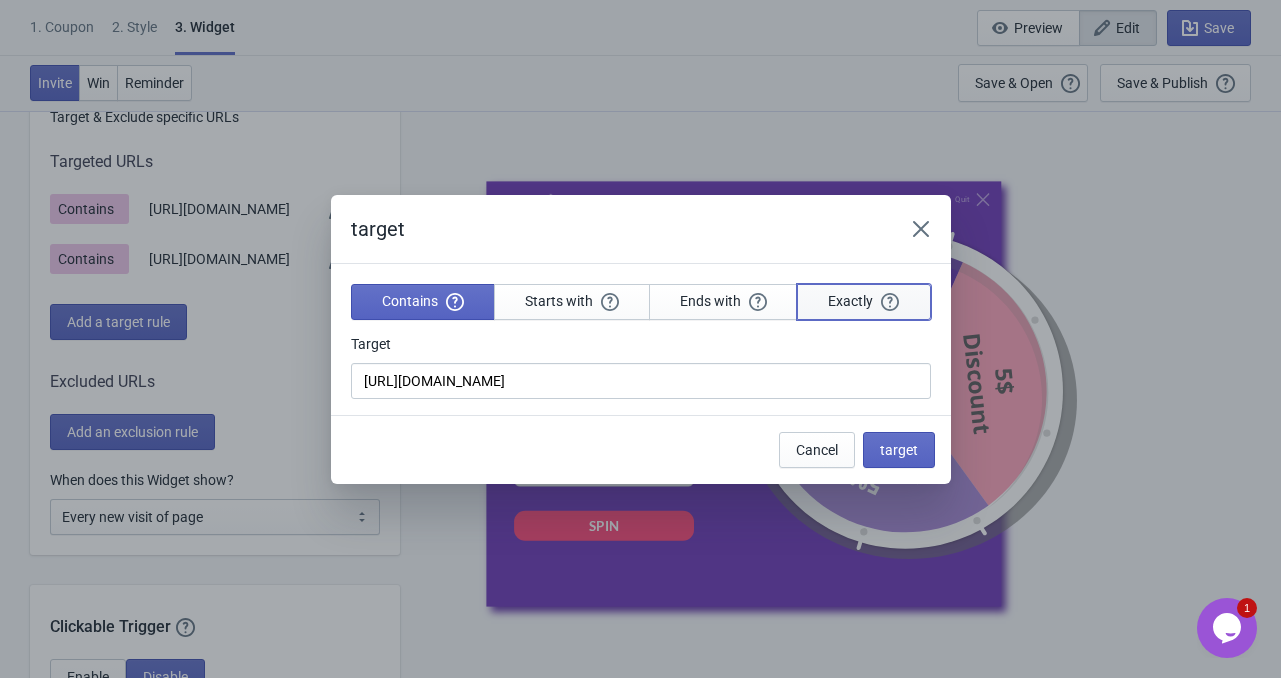 click on "Exactly" at bounding box center (863, 301) 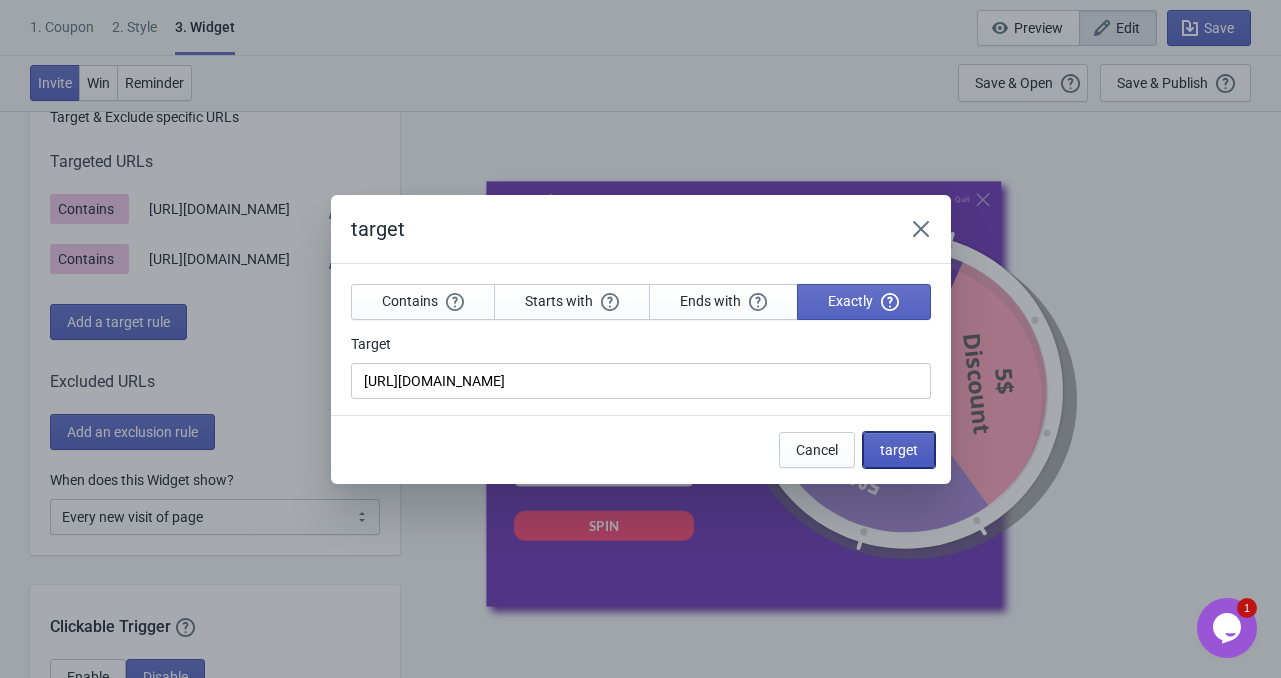 click on "target" at bounding box center [899, 450] 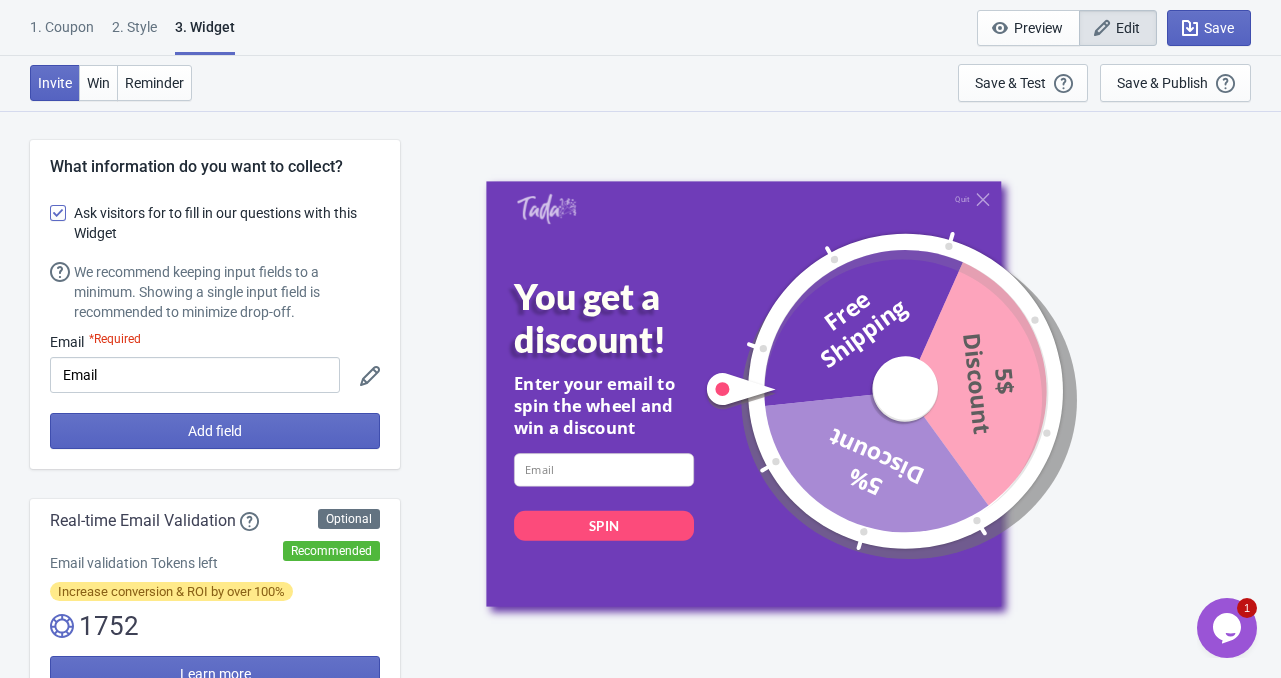 scroll, scrollTop: 1700, scrollLeft: 0, axis: vertical 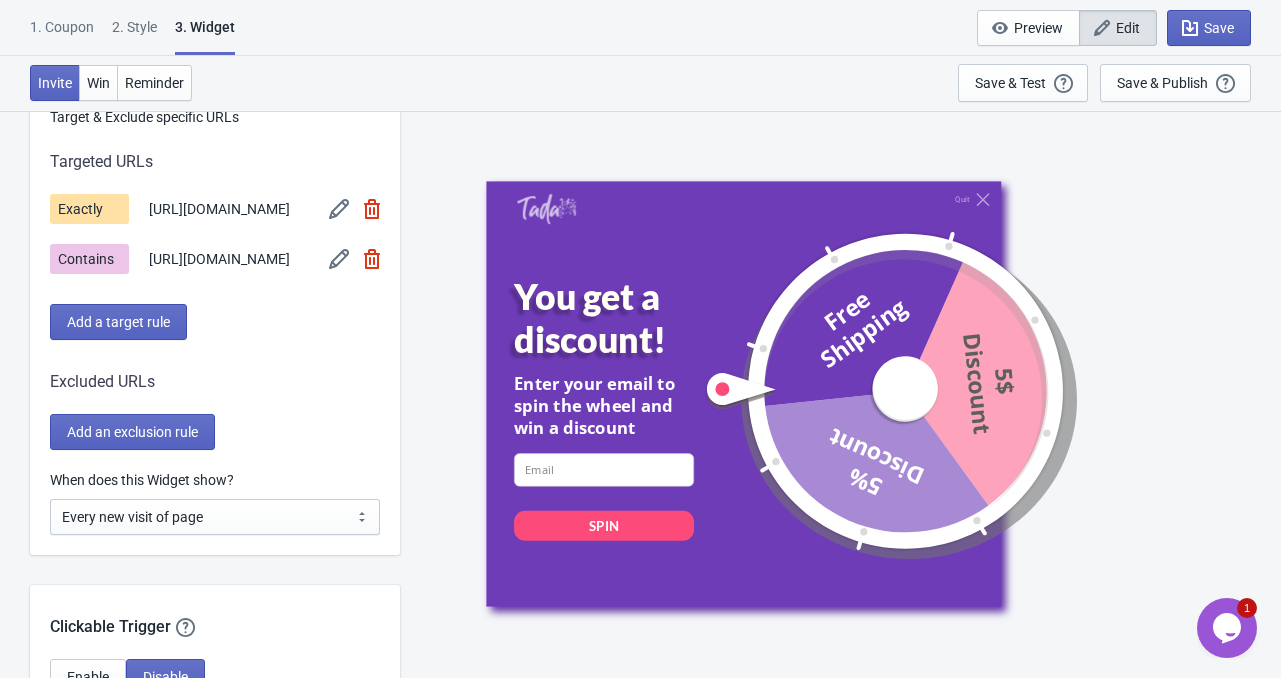 click at bounding box center (372, 259) 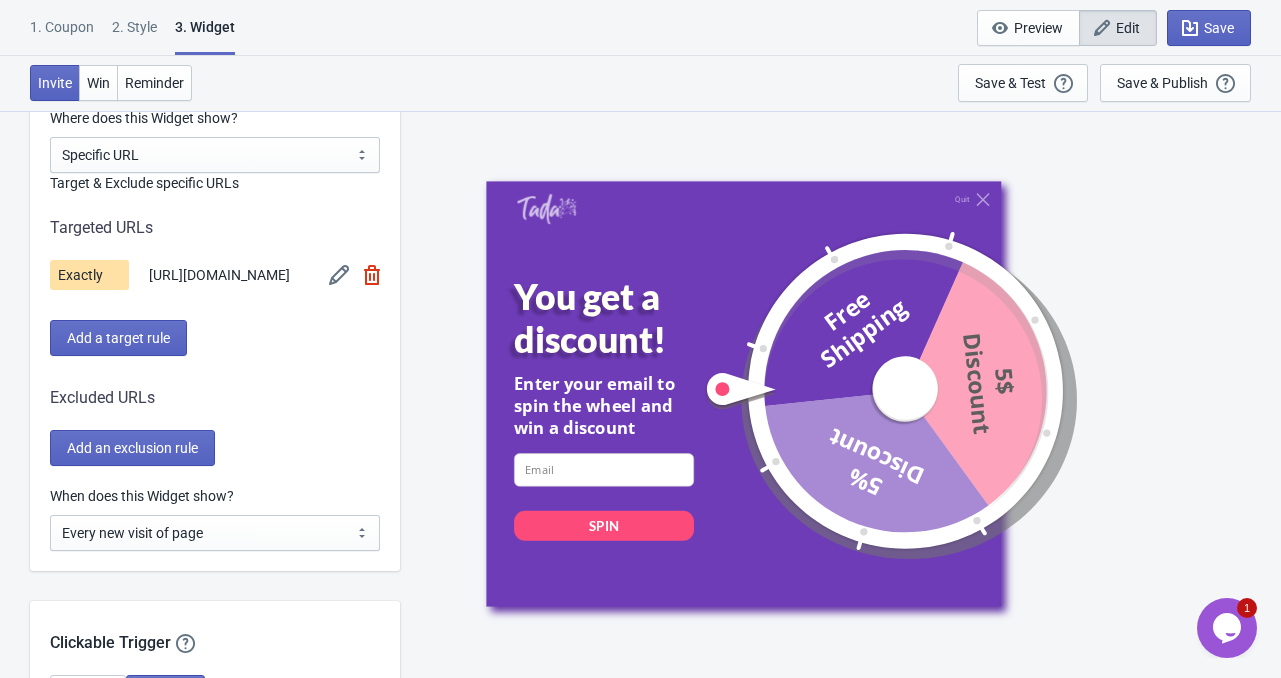 scroll, scrollTop: 1600, scrollLeft: 0, axis: vertical 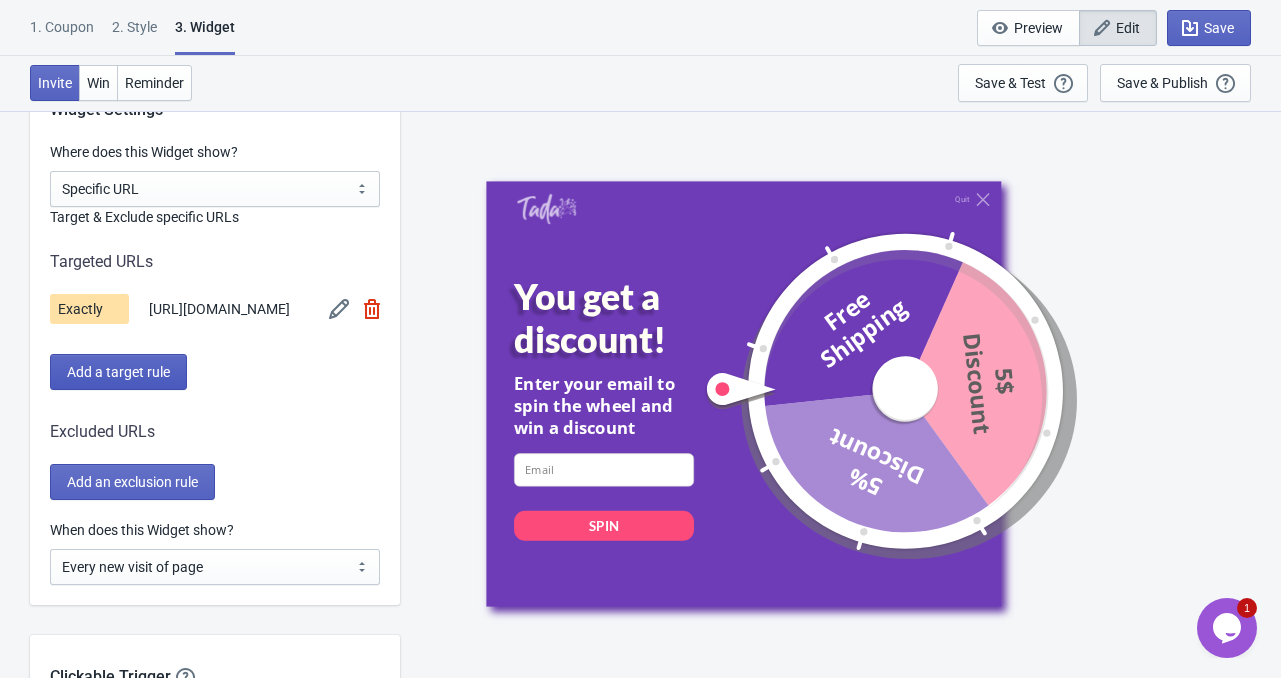 click on "Add a target rule" at bounding box center [118, 372] 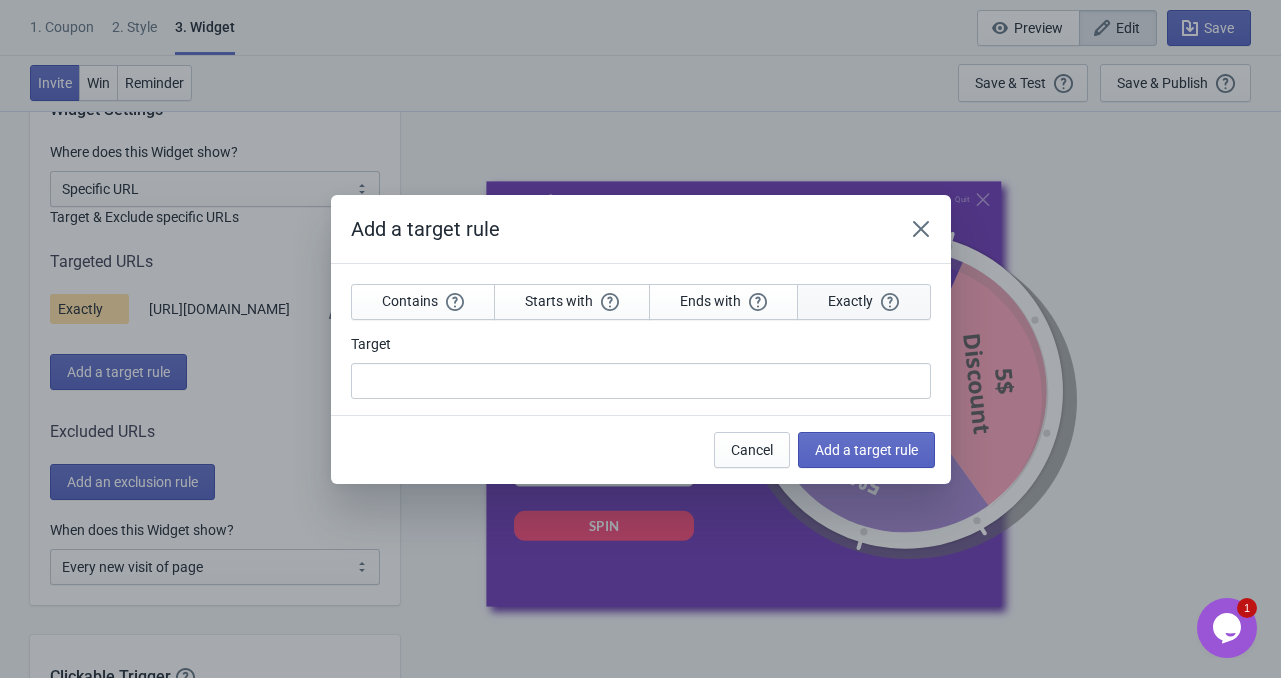 click on "Exactly" at bounding box center [863, 301] 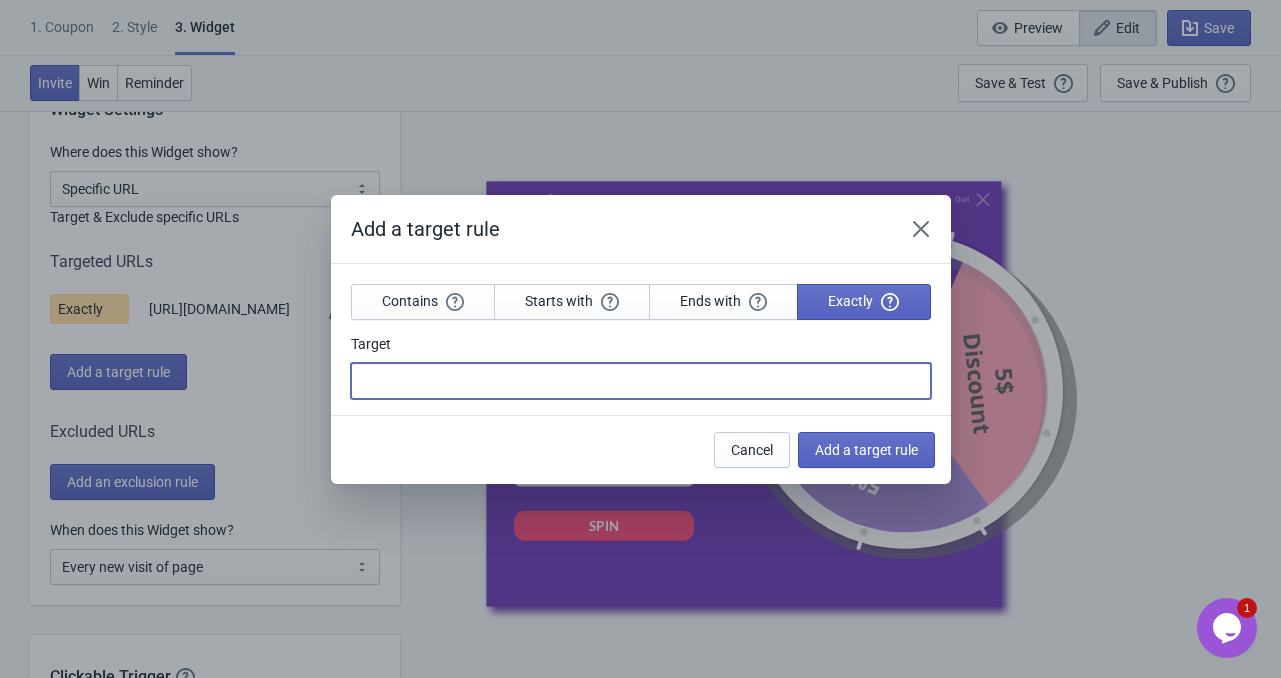 click on "Target" at bounding box center [641, 381] 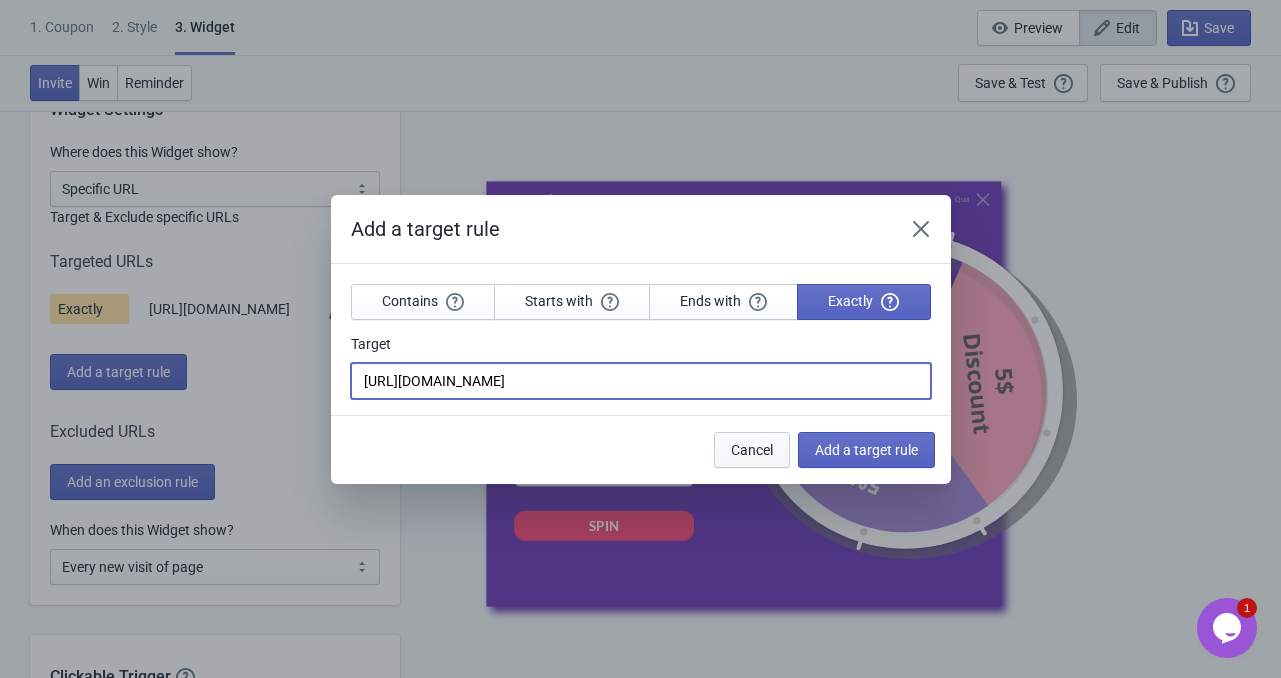 scroll, scrollTop: 0, scrollLeft: 8, axis: horizontal 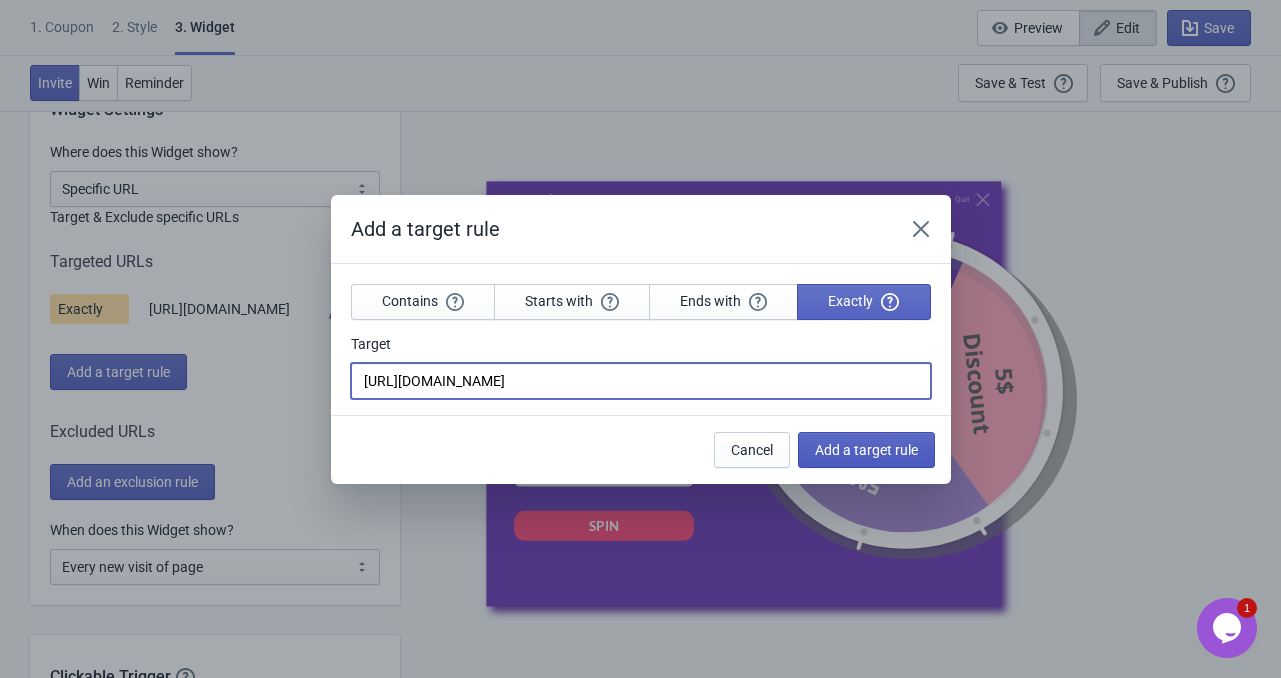 type on "[URL][DOMAIN_NAME]" 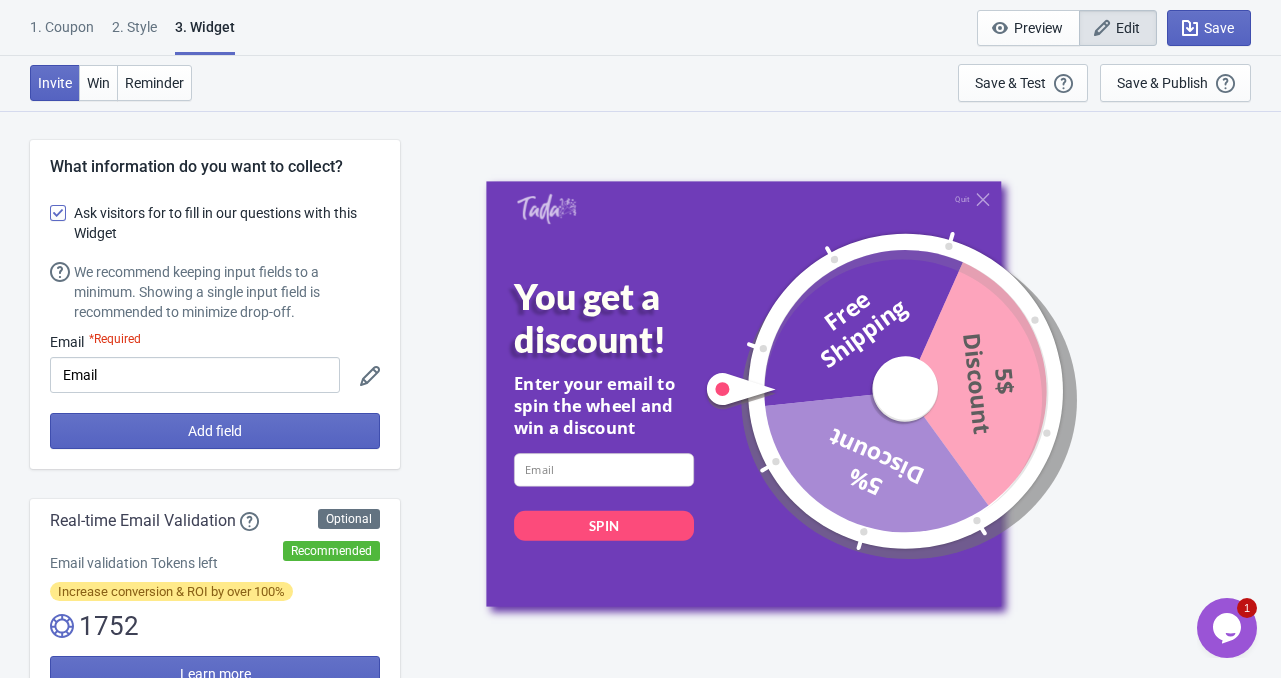 scroll, scrollTop: 1600, scrollLeft: 0, axis: vertical 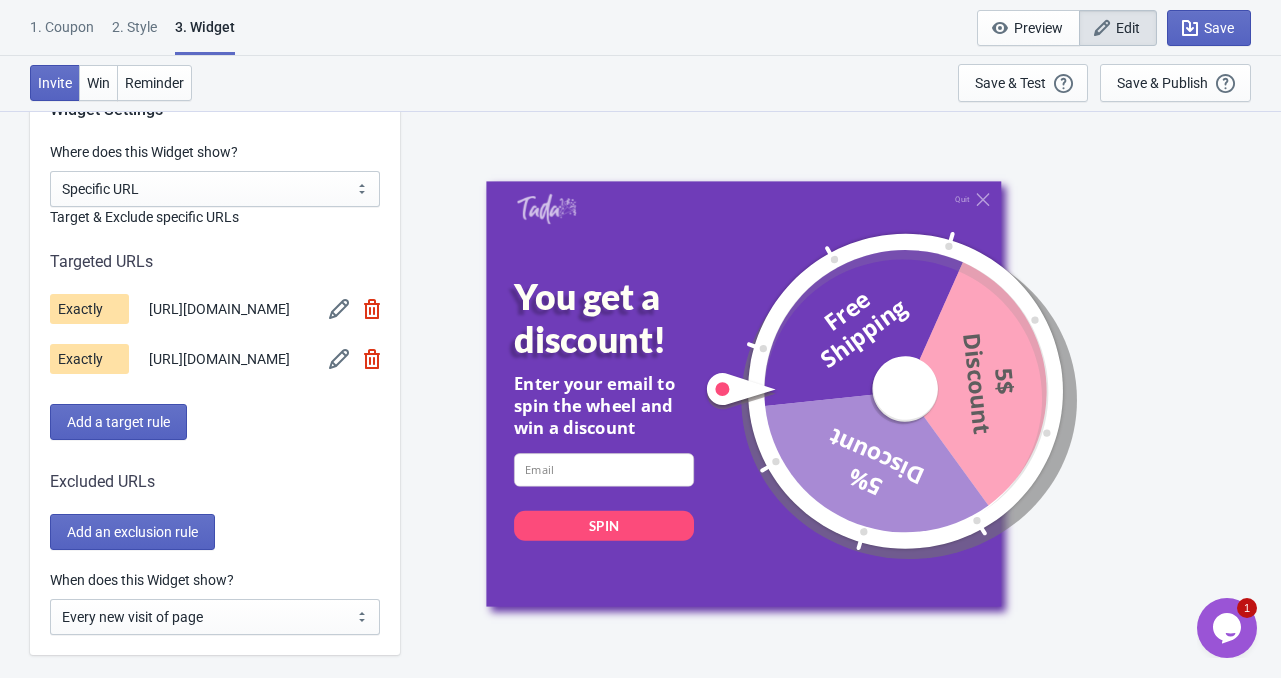 click at bounding box center [372, 359] 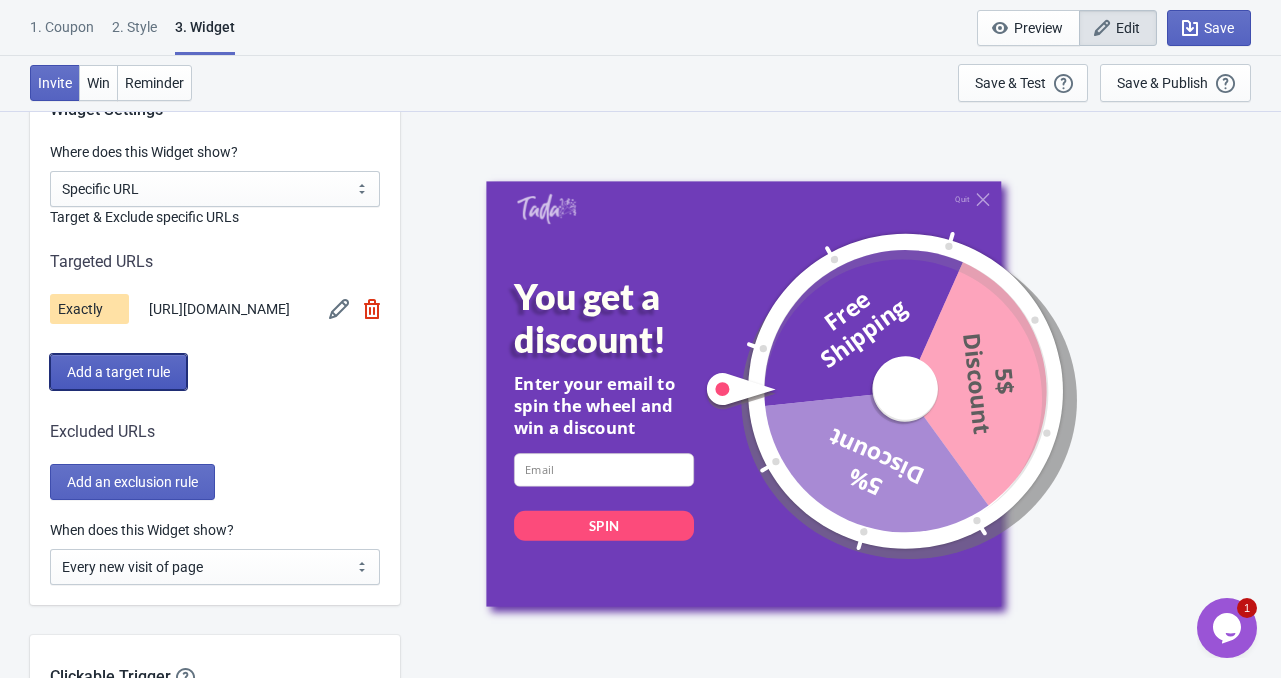 click on "Add a target rule" at bounding box center [118, 372] 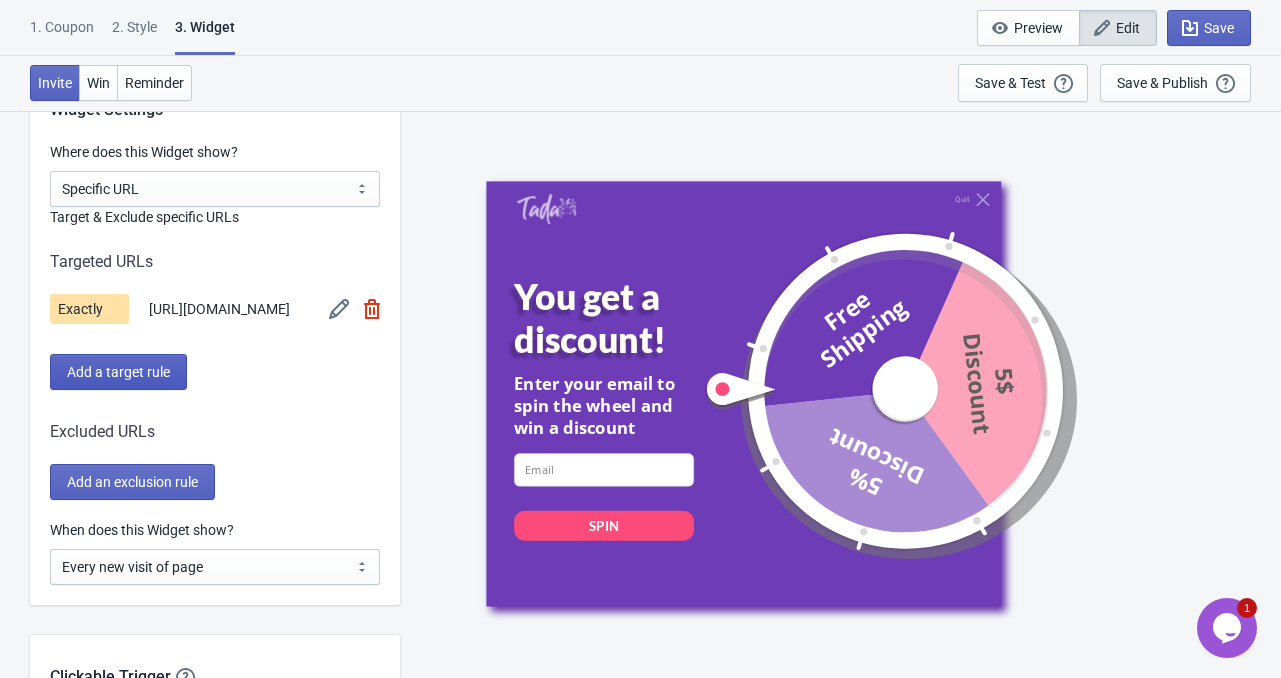 scroll, scrollTop: 0, scrollLeft: 0, axis: both 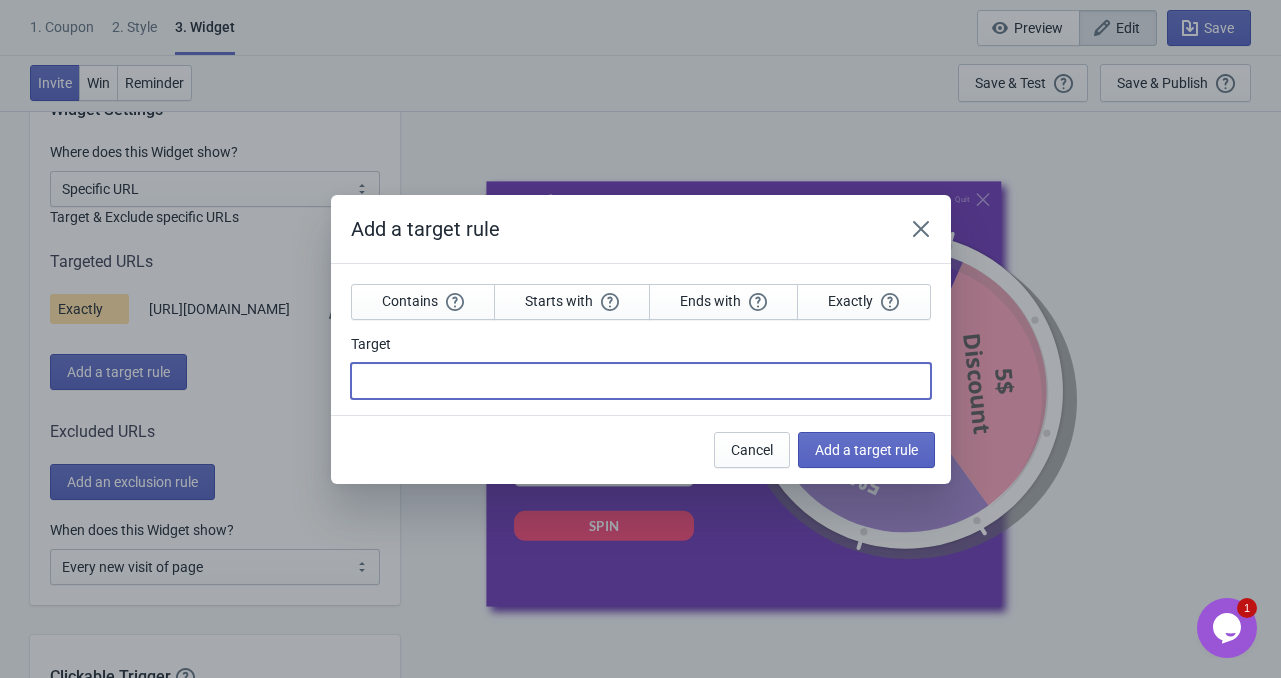 click on "Target" at bounding box center (641, 381) 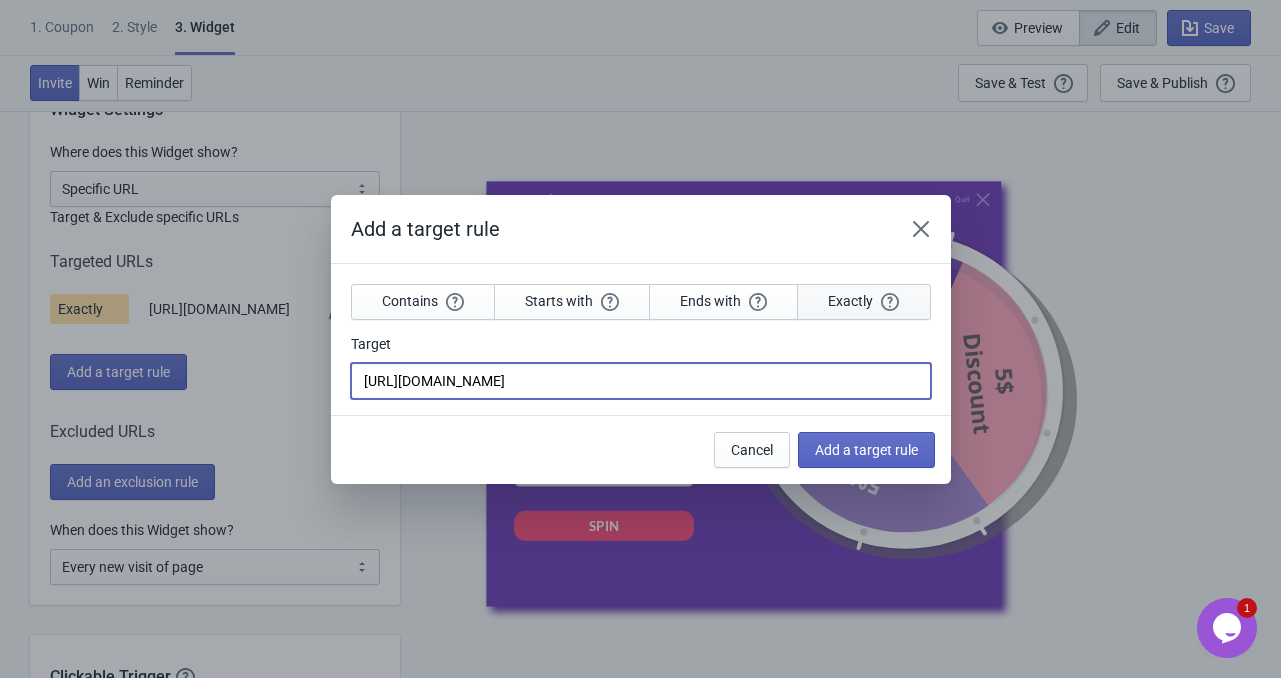 type on "[URL][DOMAIN_NAME]" 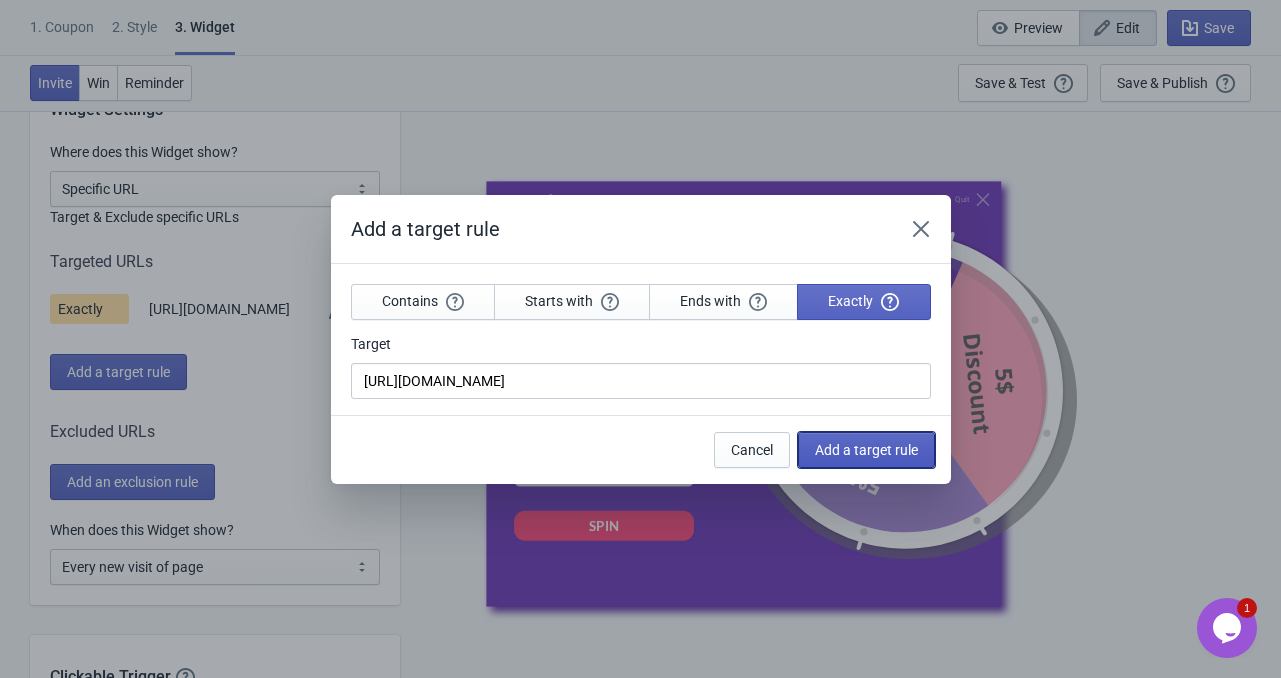 click on "Add a target rule" at bounding box center [866, 450] 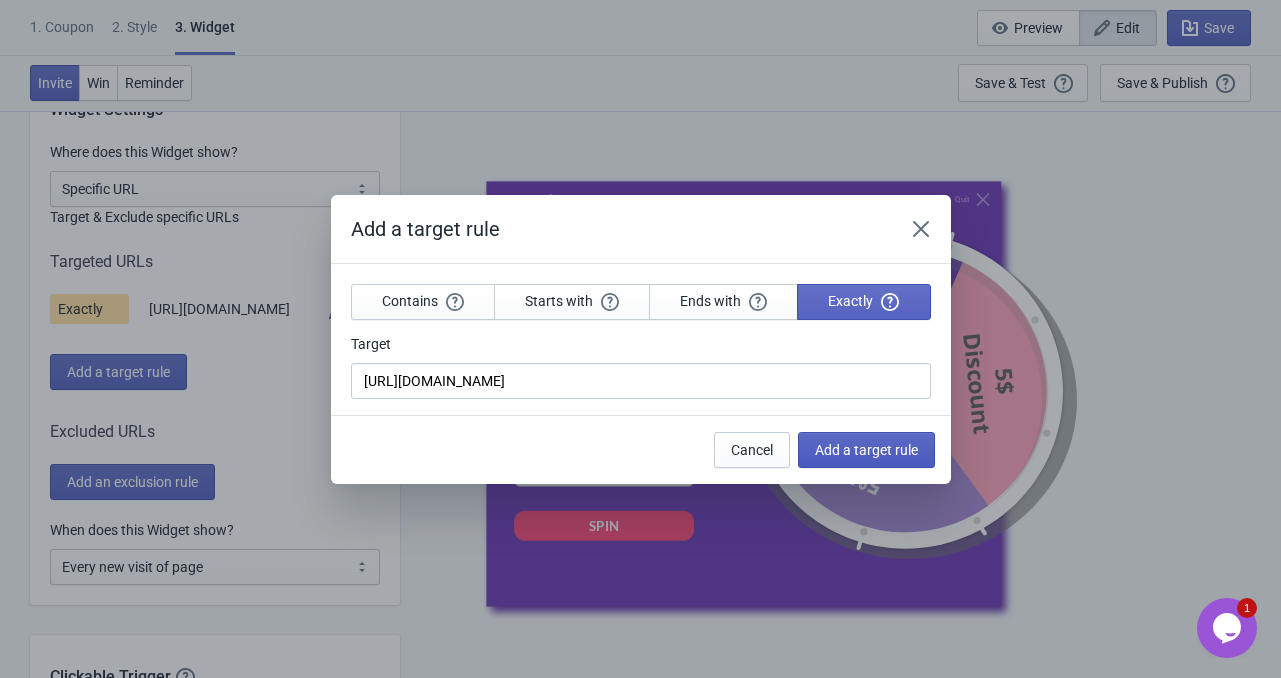 scroll, scrollTop: 1600, scrollLeft: 0, axis: vertical 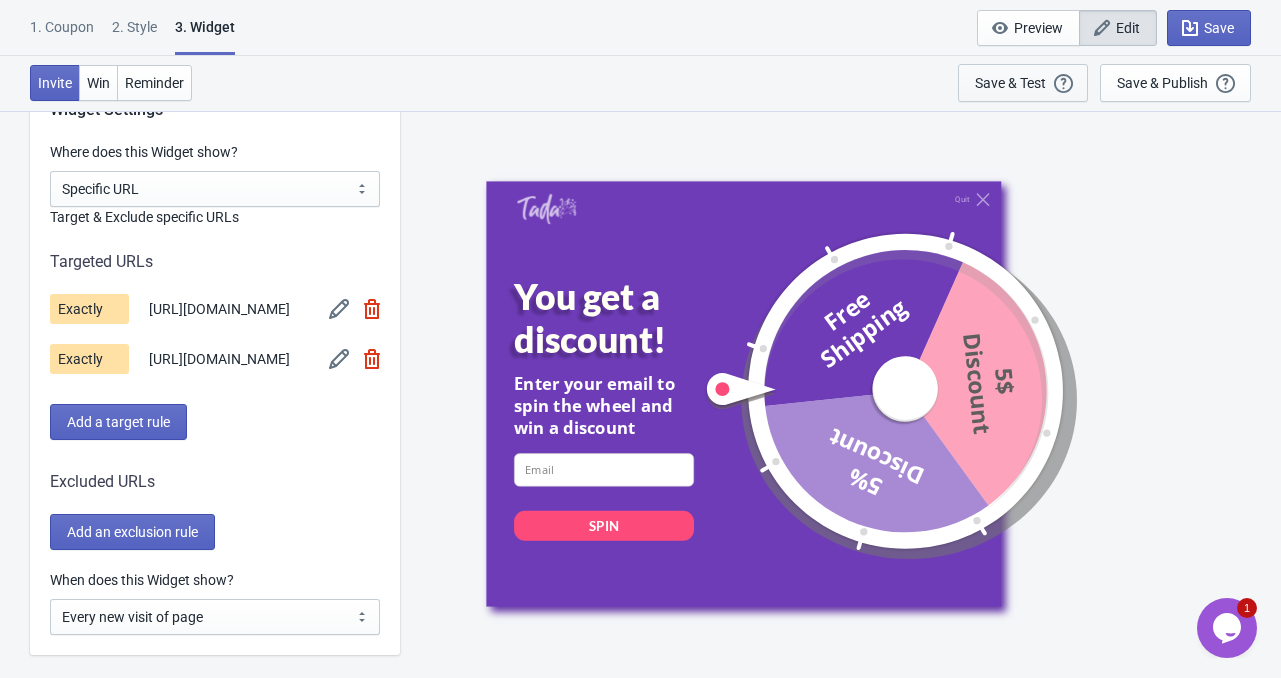 click on "Save & Test Open a Widget Preview of your site so that you can try it out. It will show over and over again on every page view (test mode). Your Widget will NOT be visibile to your visitors until you click “Save & Publish”" at bounding box center [1023, 83] 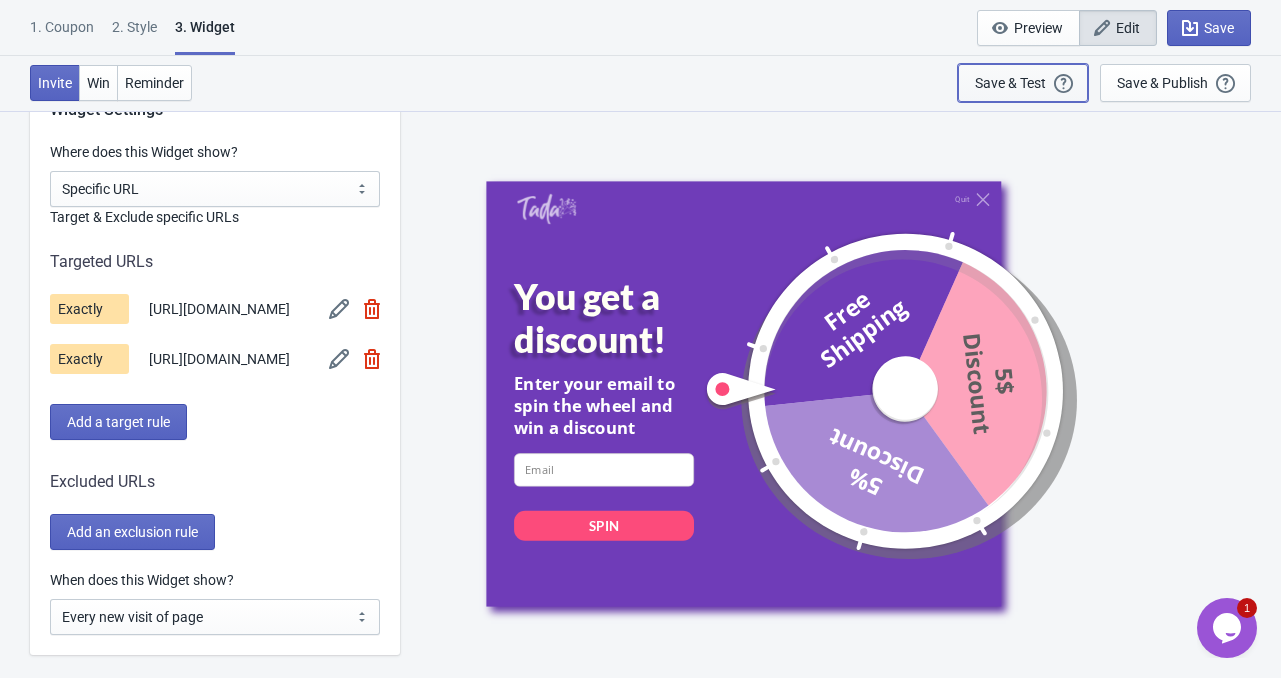 click on "Save & Test" at bounding box center (1010, 83) 